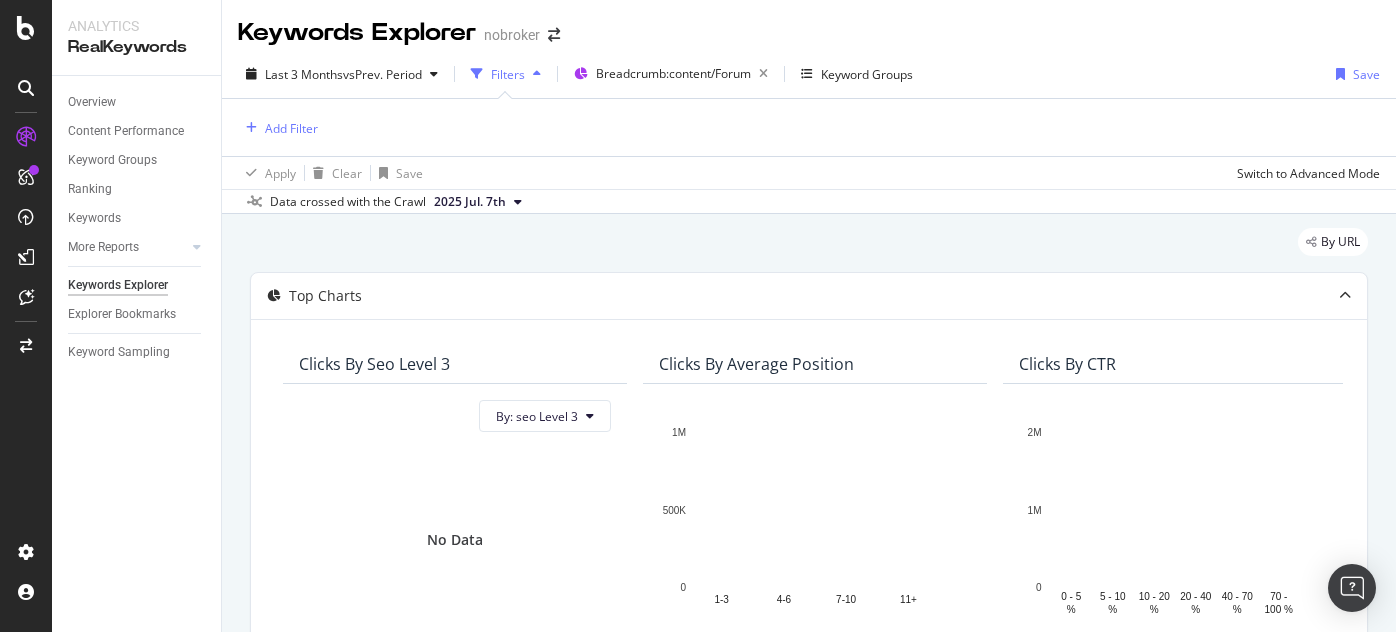 scroll, scrollTop: 0, scrollLeft: 0, axis: both 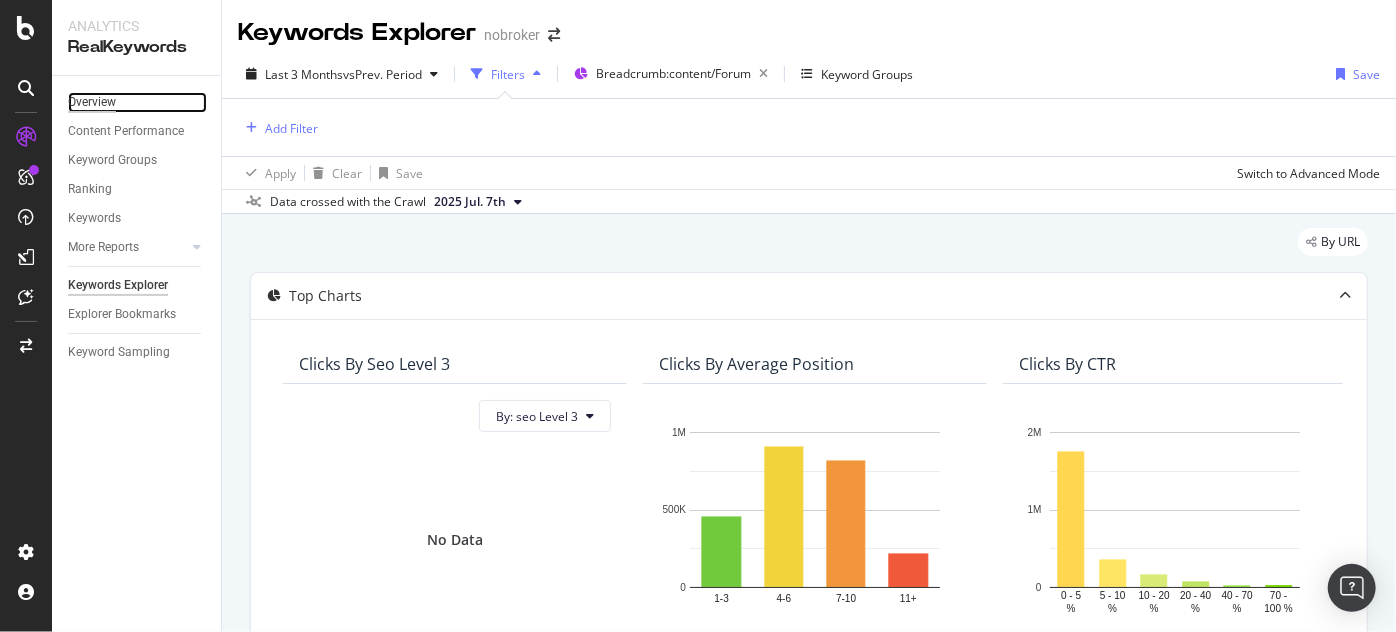 click on "Overview" at bounding box center [92, 102] 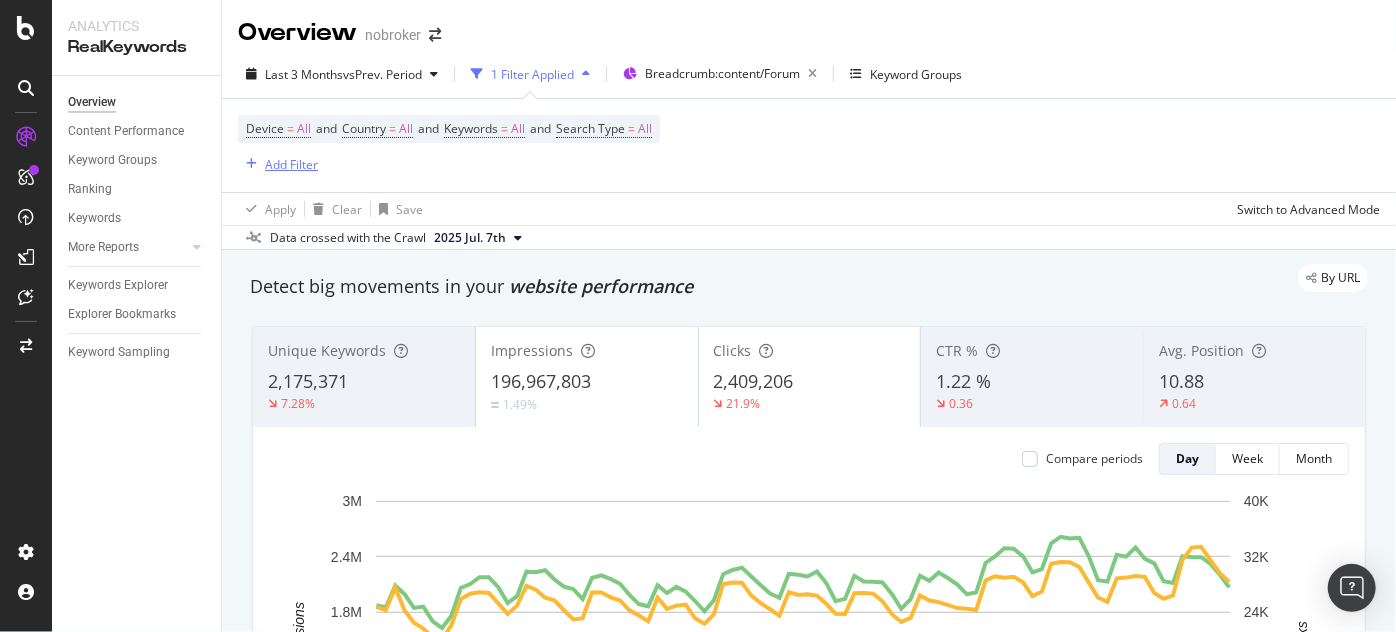 click on "Add Filter" at bounding box center [291, 164] 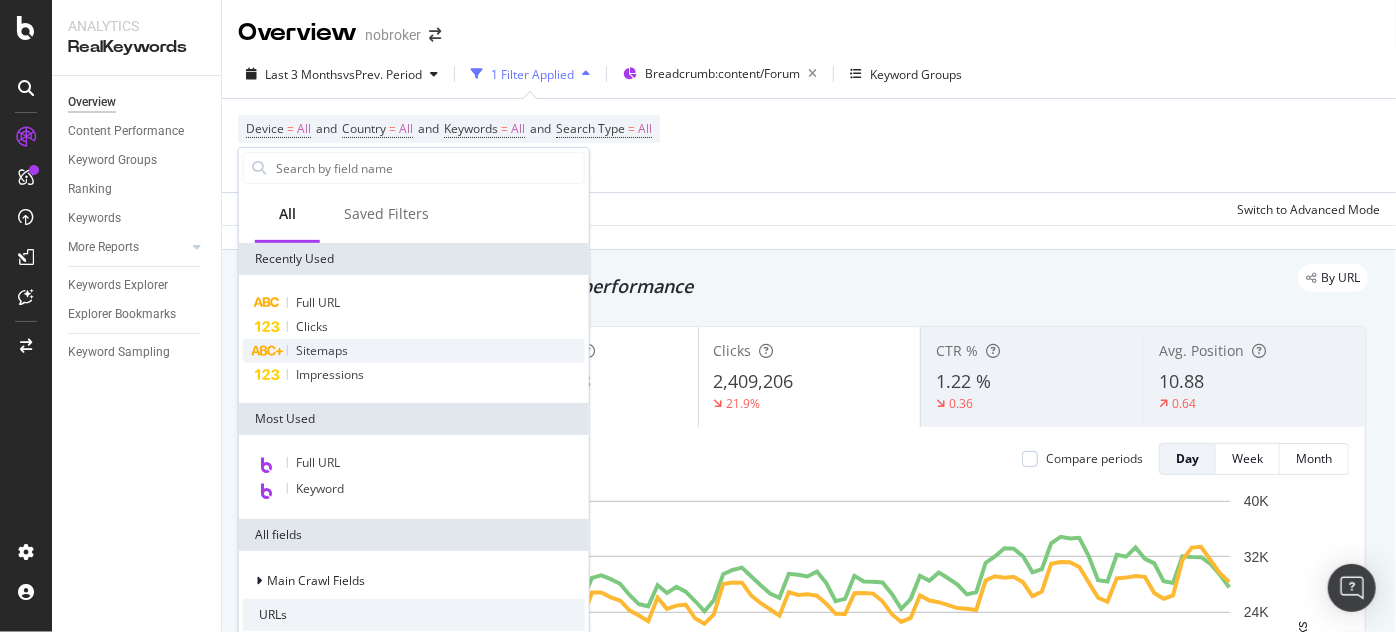 click on "Sitemaps" at bounding box center [322, 350] 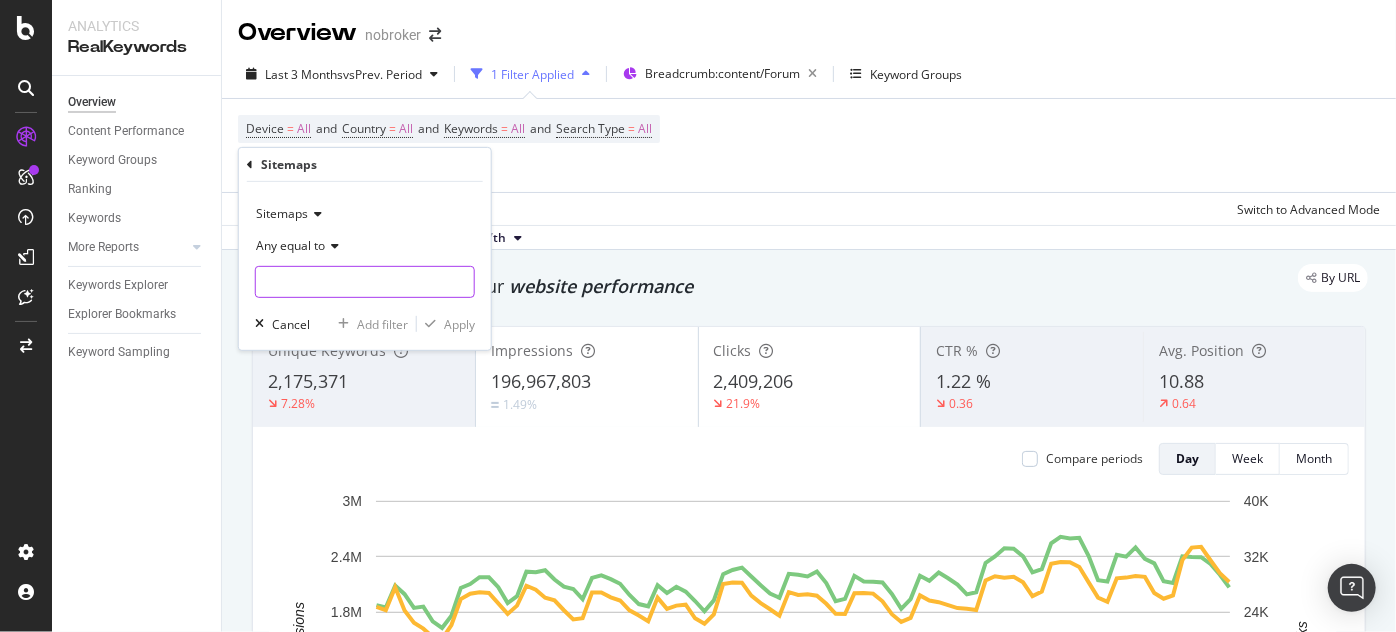 click at bounding box center [365, 282] 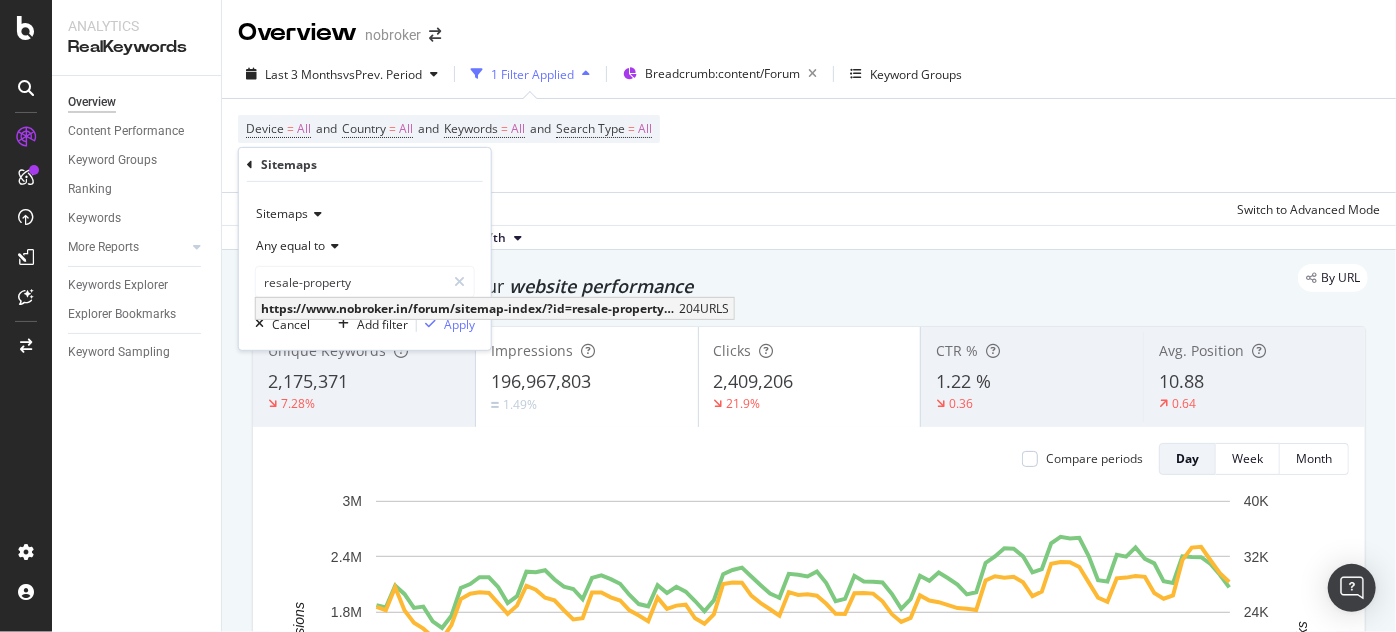 click on "https://www.nobroker.in/forum/sitemap-index/?id=resale-property.xml" at bounding box center (467, 308) 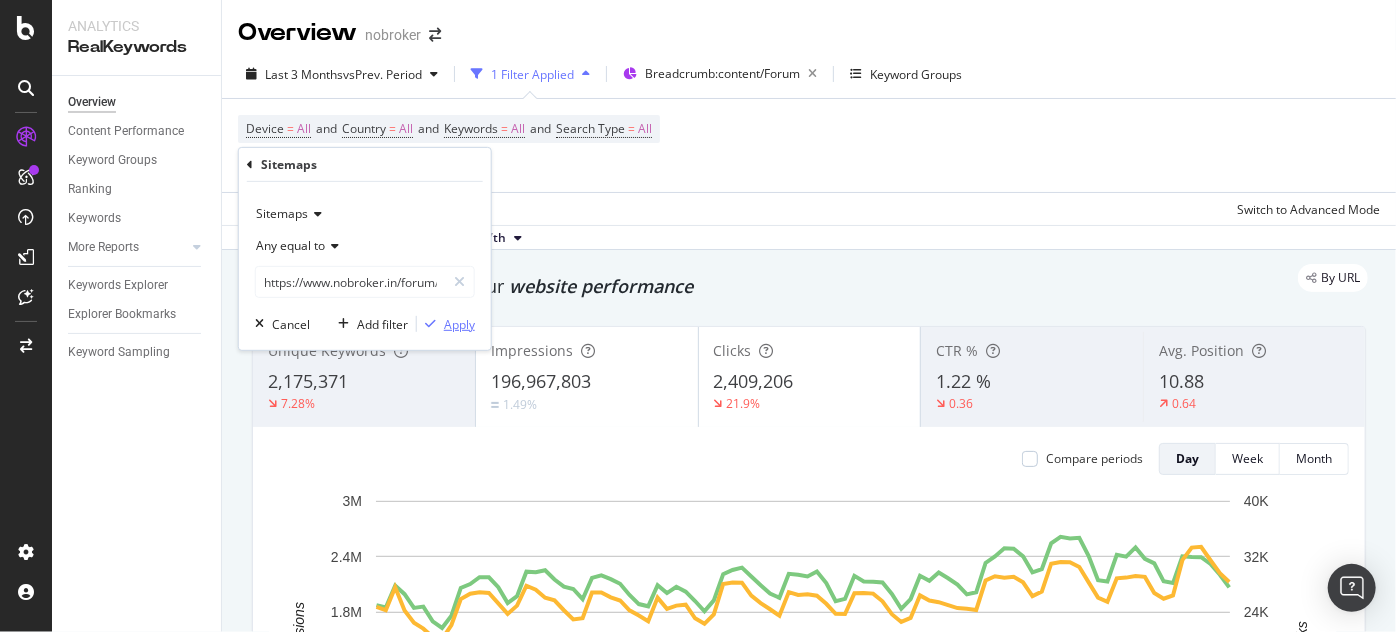 click on "Apply" at bounding box center [459, 323] 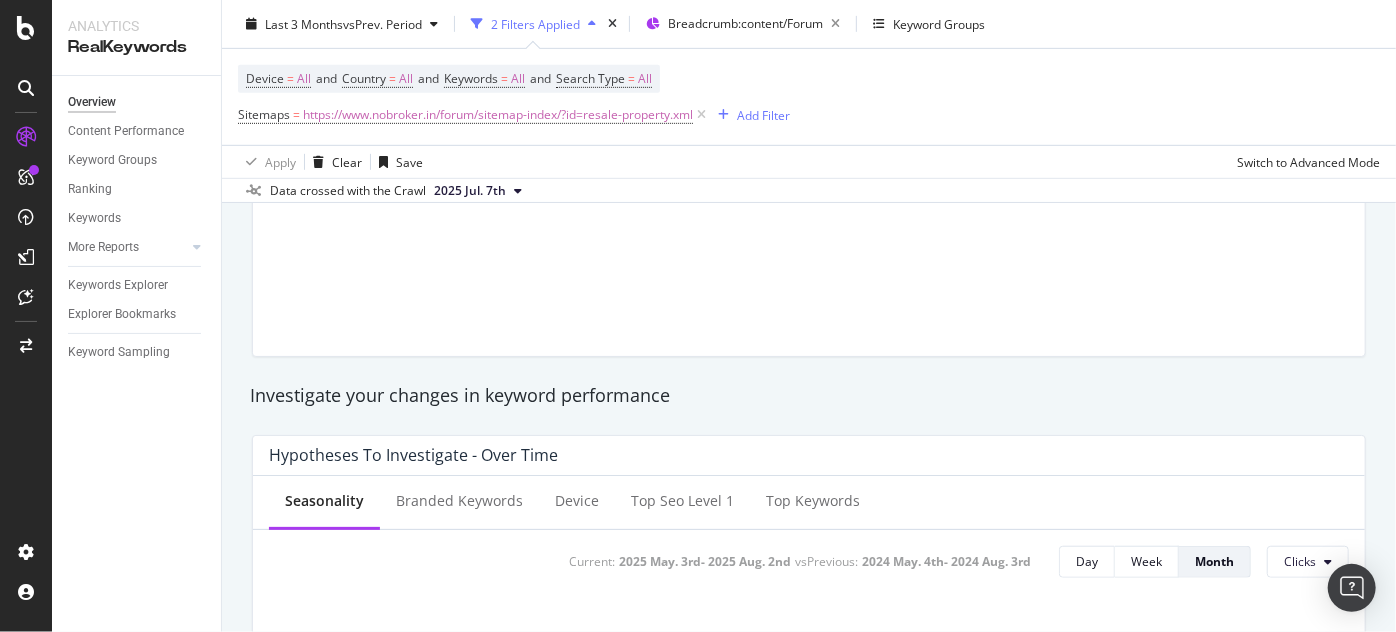 scroll, scrollTop: 507, scrollLeft: 0, axis: vertical 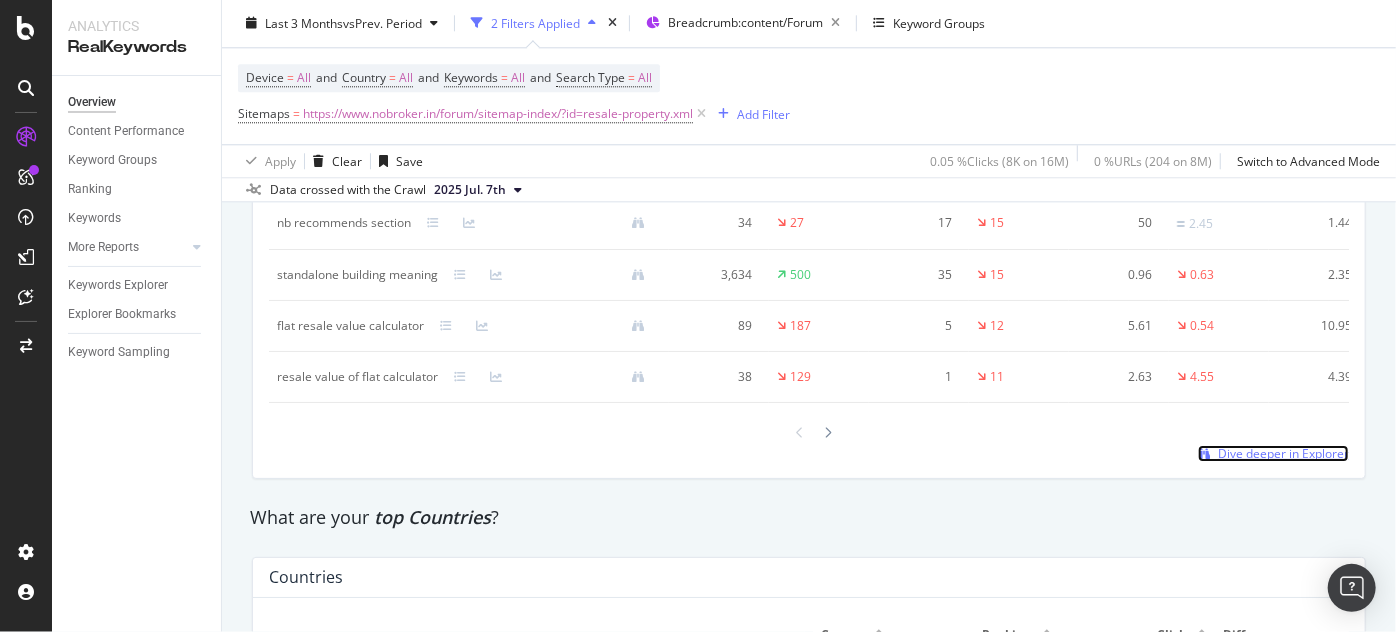 click on "Dive deeper in Explorer" at bounding box center (1283, 453) 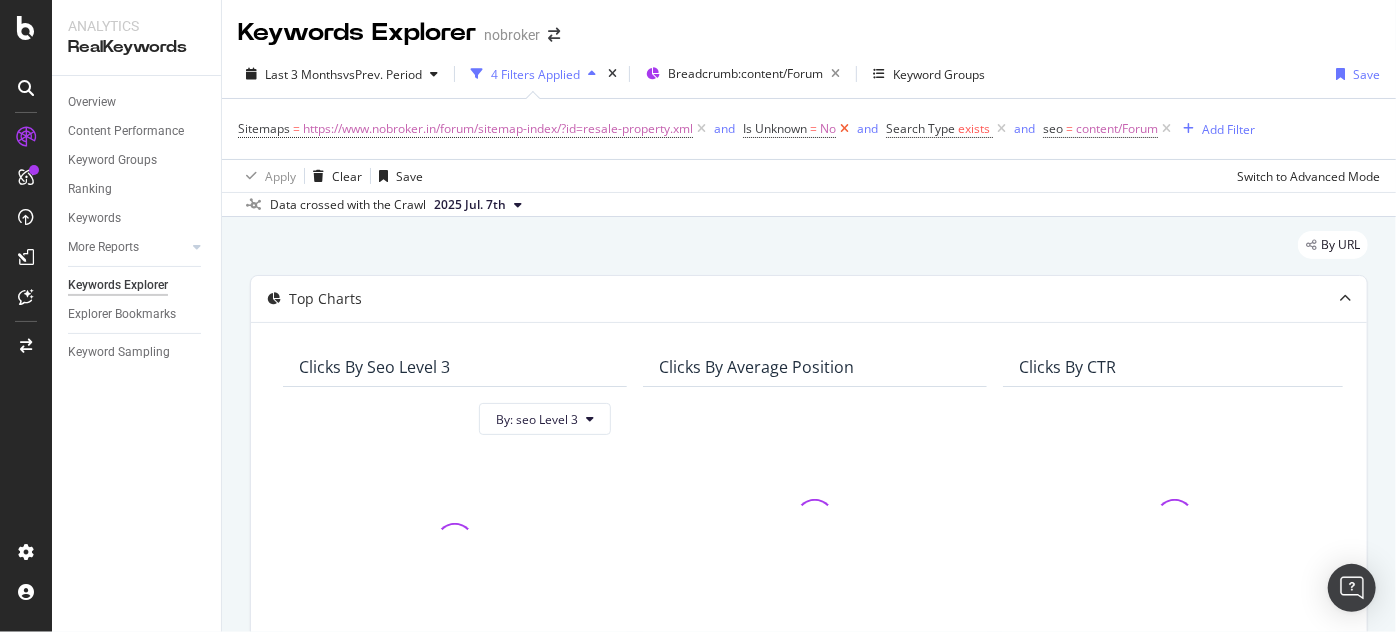 click at bounding box center [844, 129] 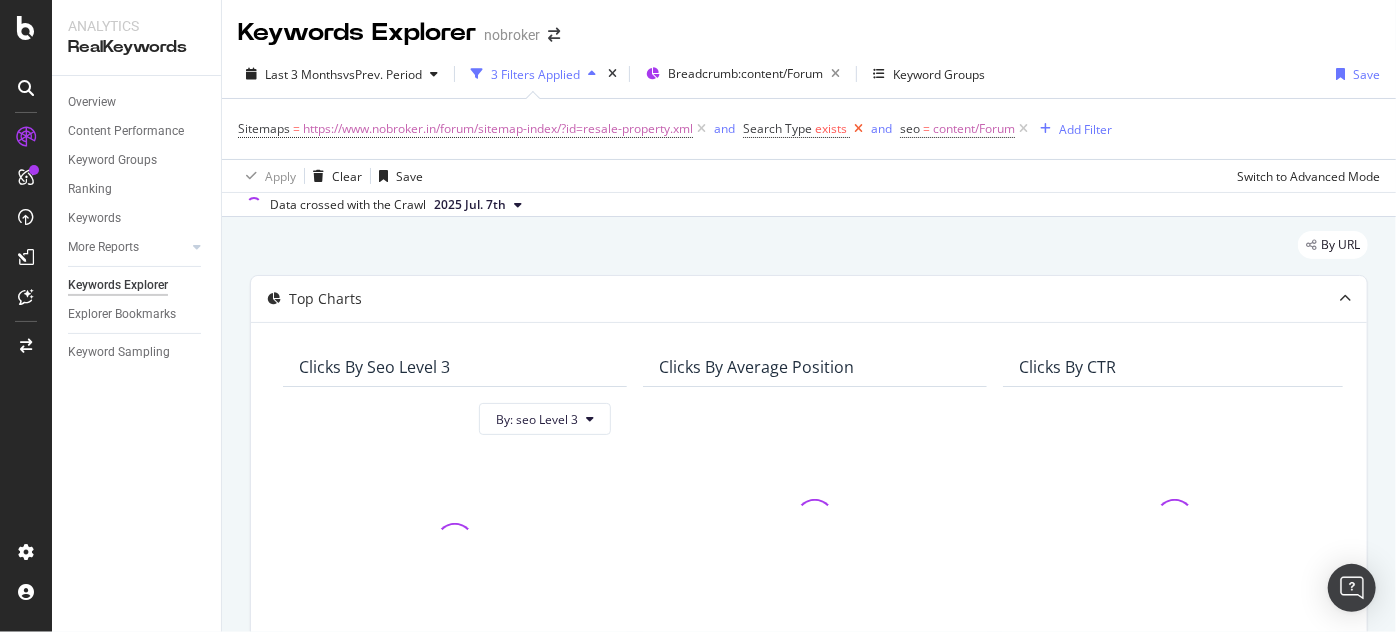 click at bounding box center (858, 129) 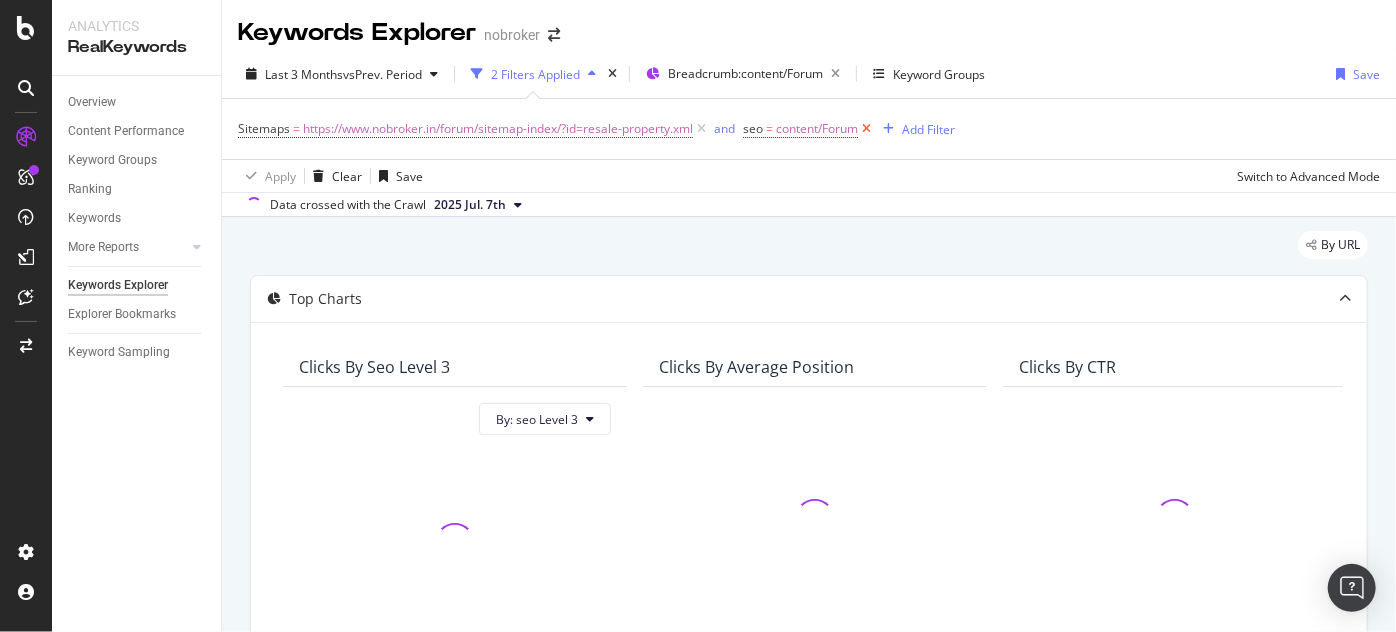 click at bounding box center [866, 129] 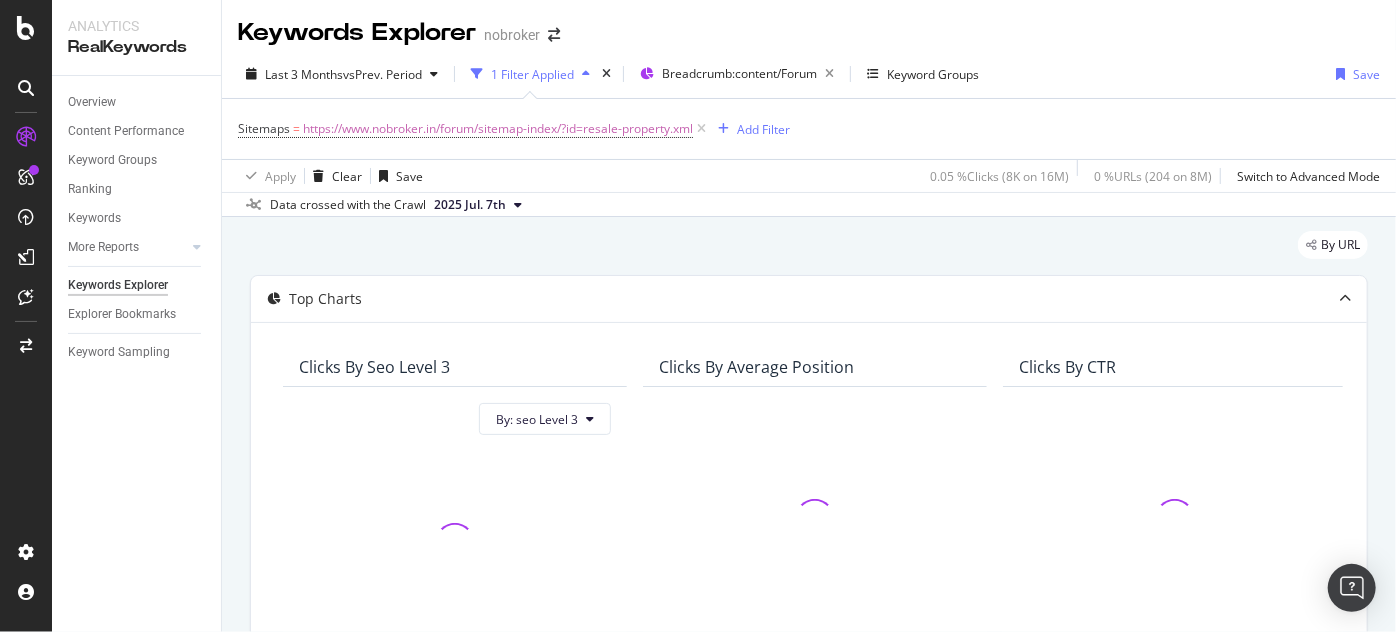 click on "sitemaps = https://www.nobroker.in/forum/sitemap-index/?id=resale-property.xml Add Filter" at bounding box center [809, 129] 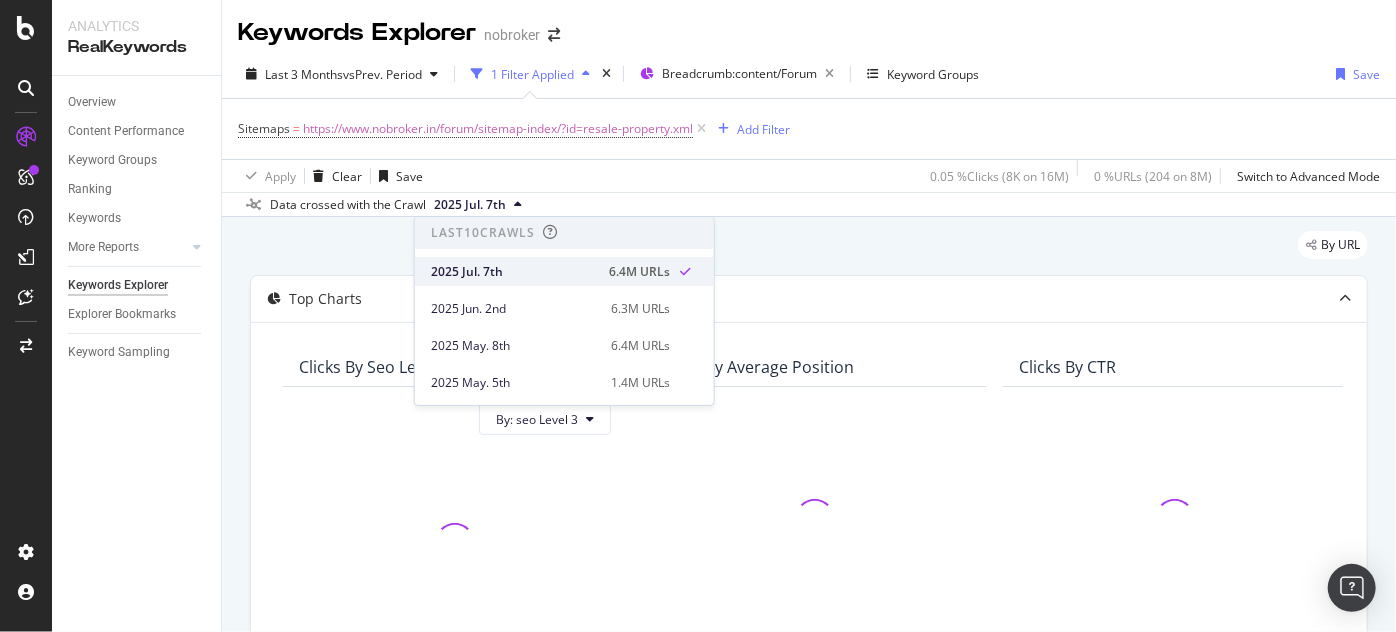 click on "[DATE] [NUMBER] URLs" at bounding box center [550, 272] 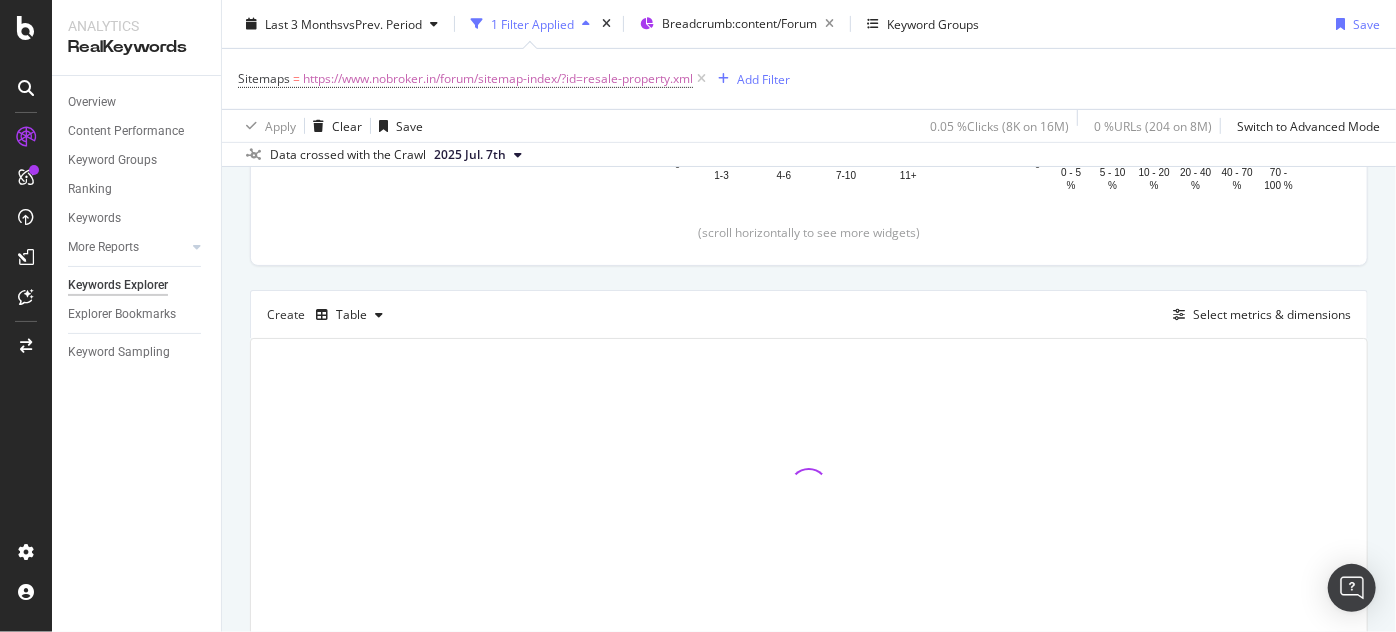 scroll, scrollTop: 500, scrollLeft: 0, axis: vertical 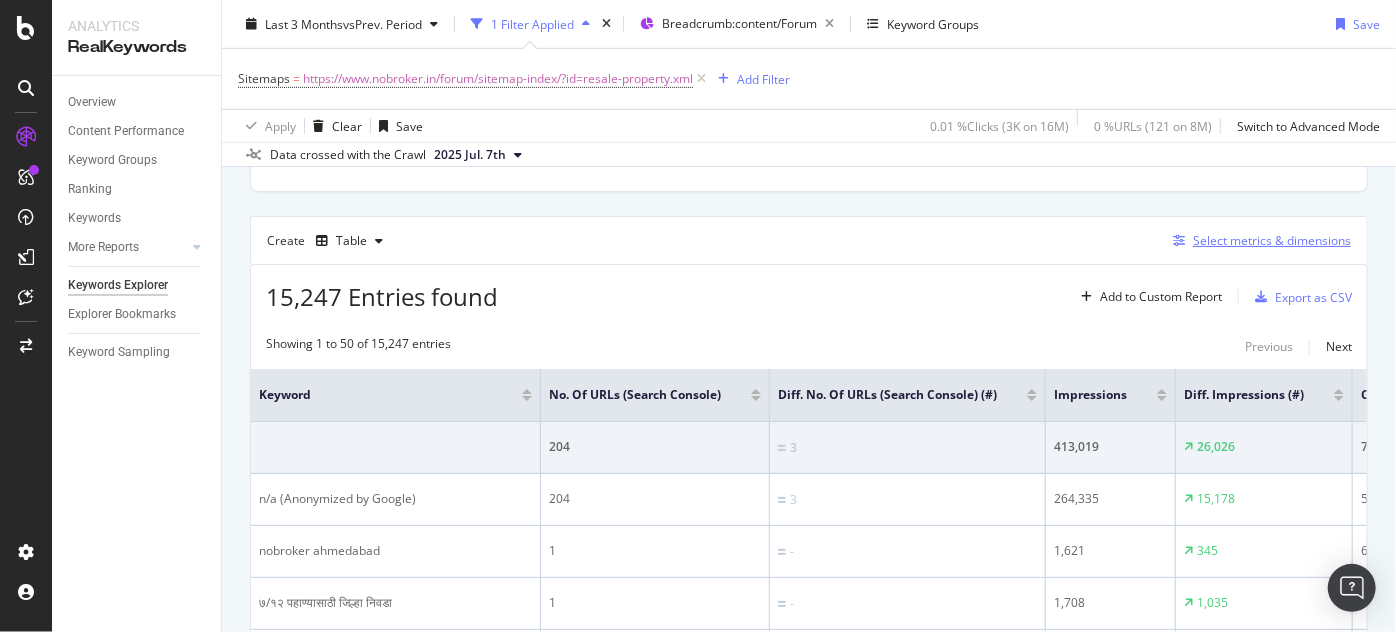 click on "Select metrics & dimensions" at bounding box center (1272, 240) 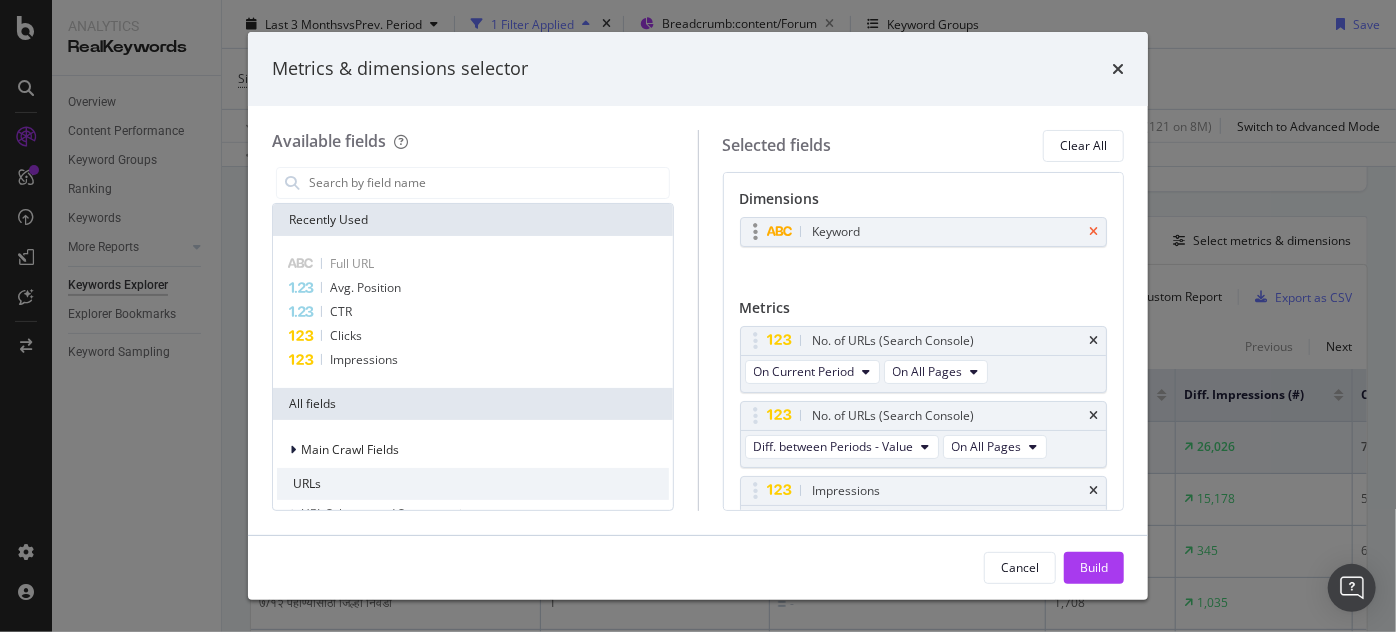 click at bounding box center (1093, 232) 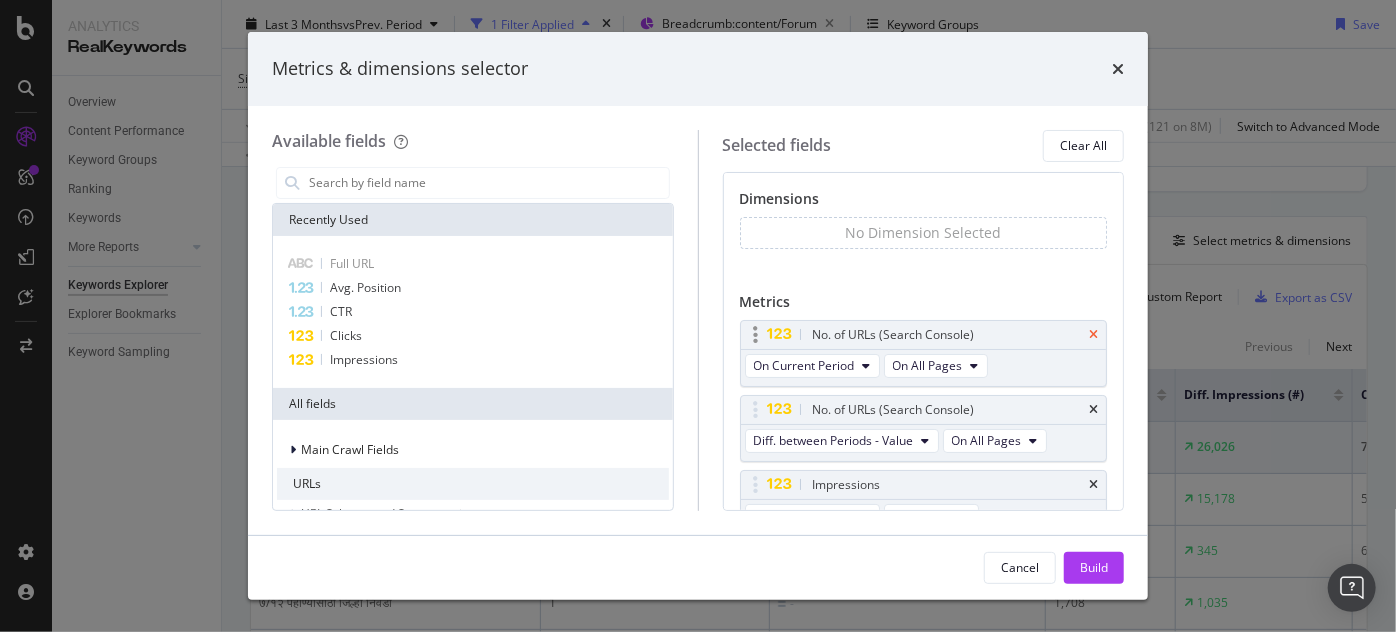 click at bounding box center (1093, 335) 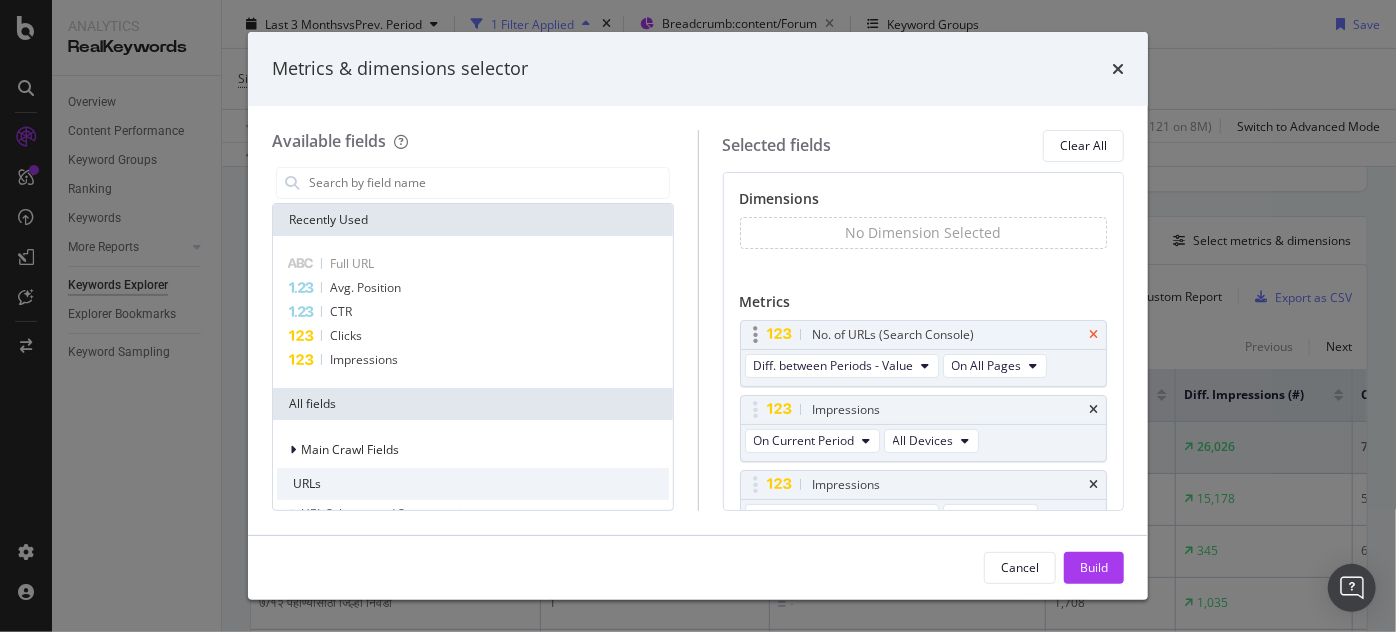 click at bounding box center (1093, 335) 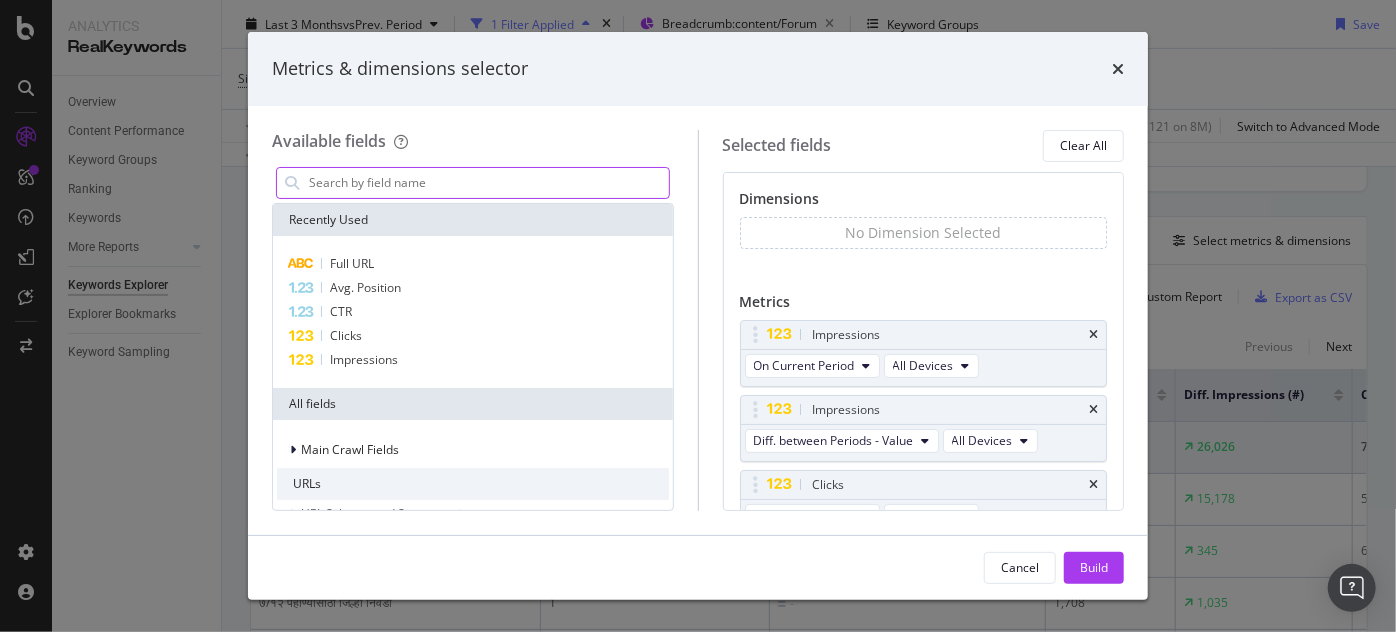 click at bounding box center (488, 183) 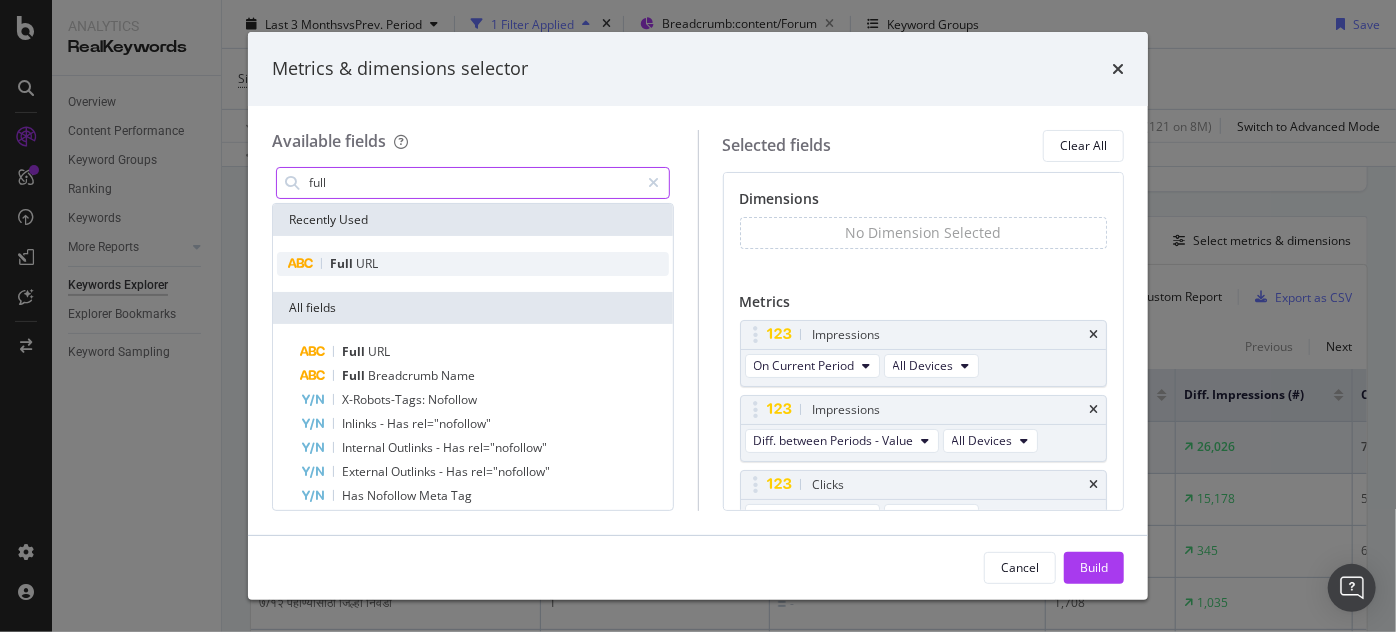 type on "full" 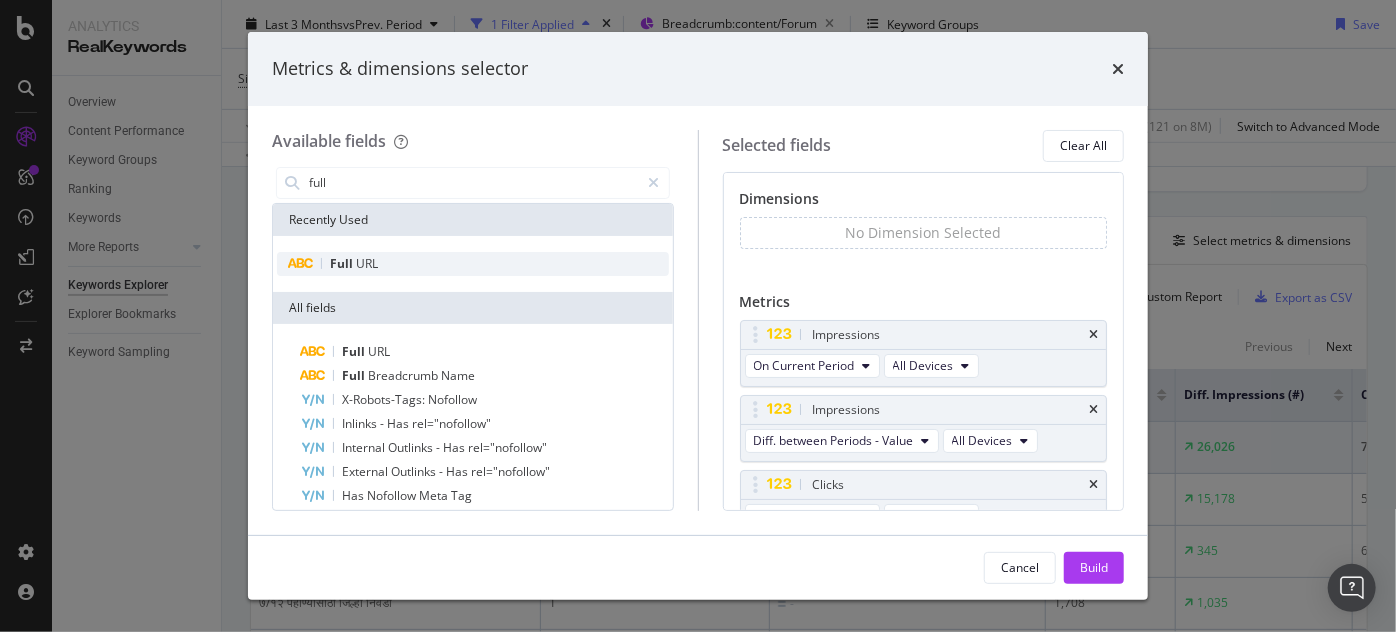 click on "Full   URL" at bounding box center (473, 264) 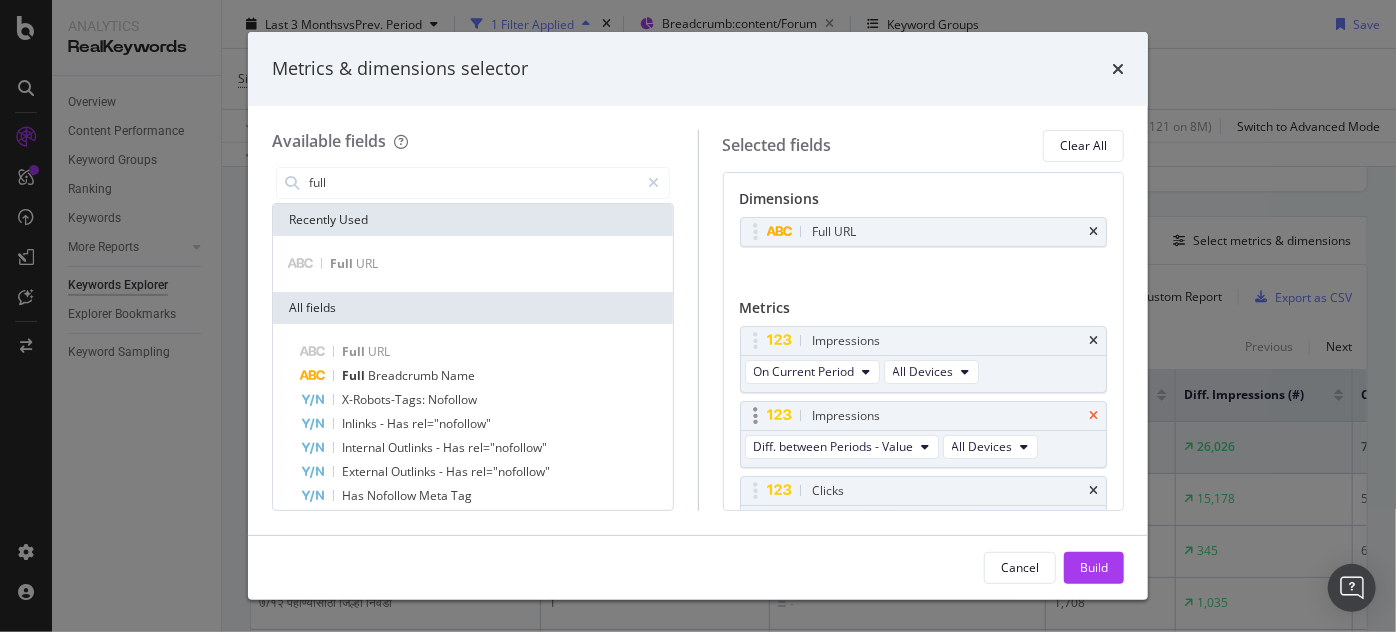 click at bounding box center (1093, 416) 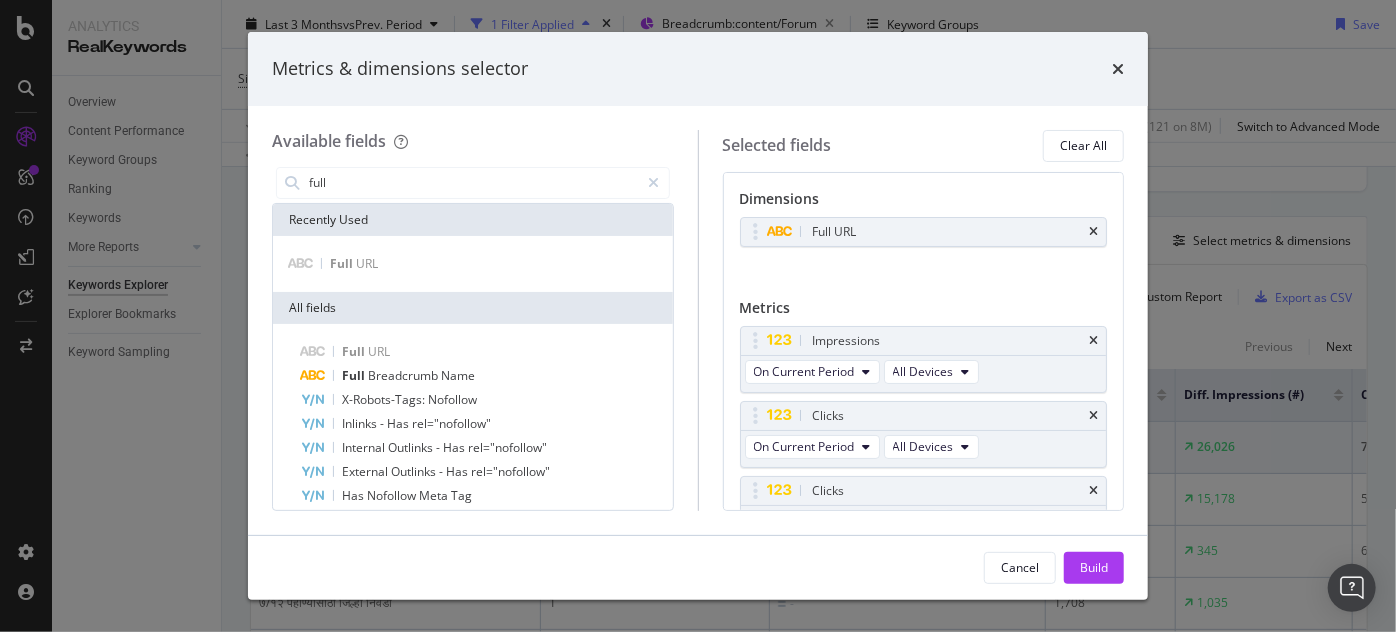 scroll, scrollTop: 198, scrollLeft: 0, axis: vertical 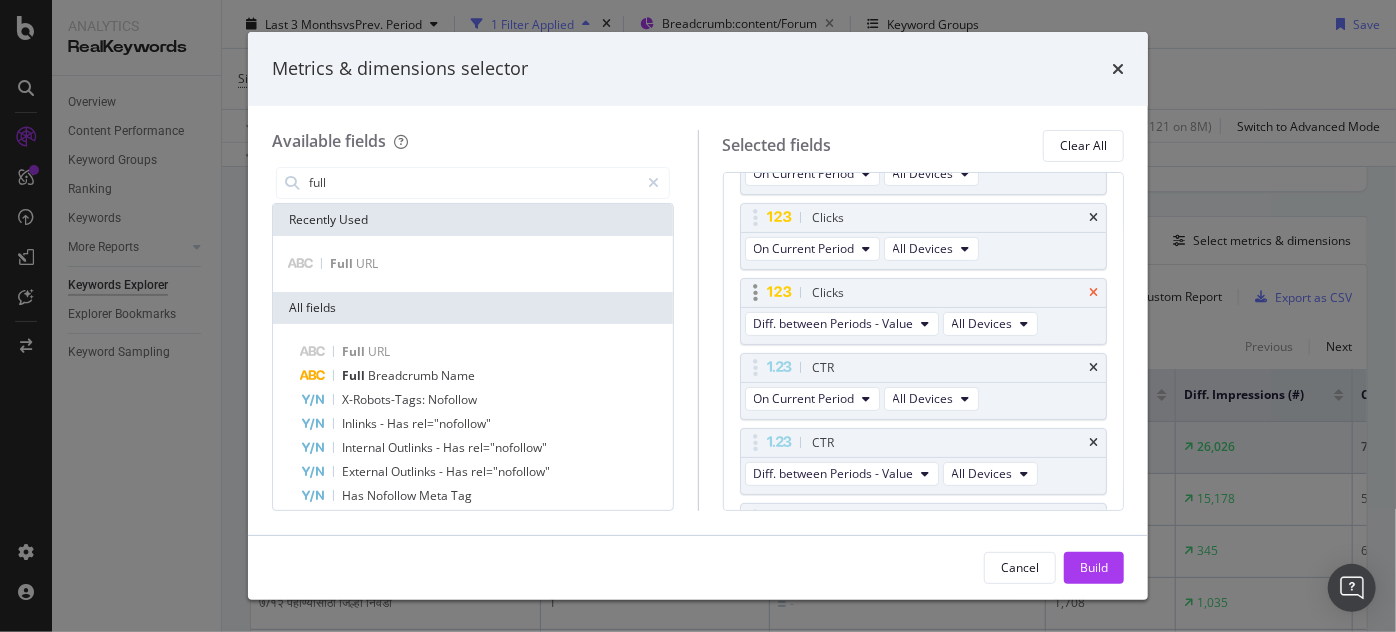 click at bounding box center (1093, 293) 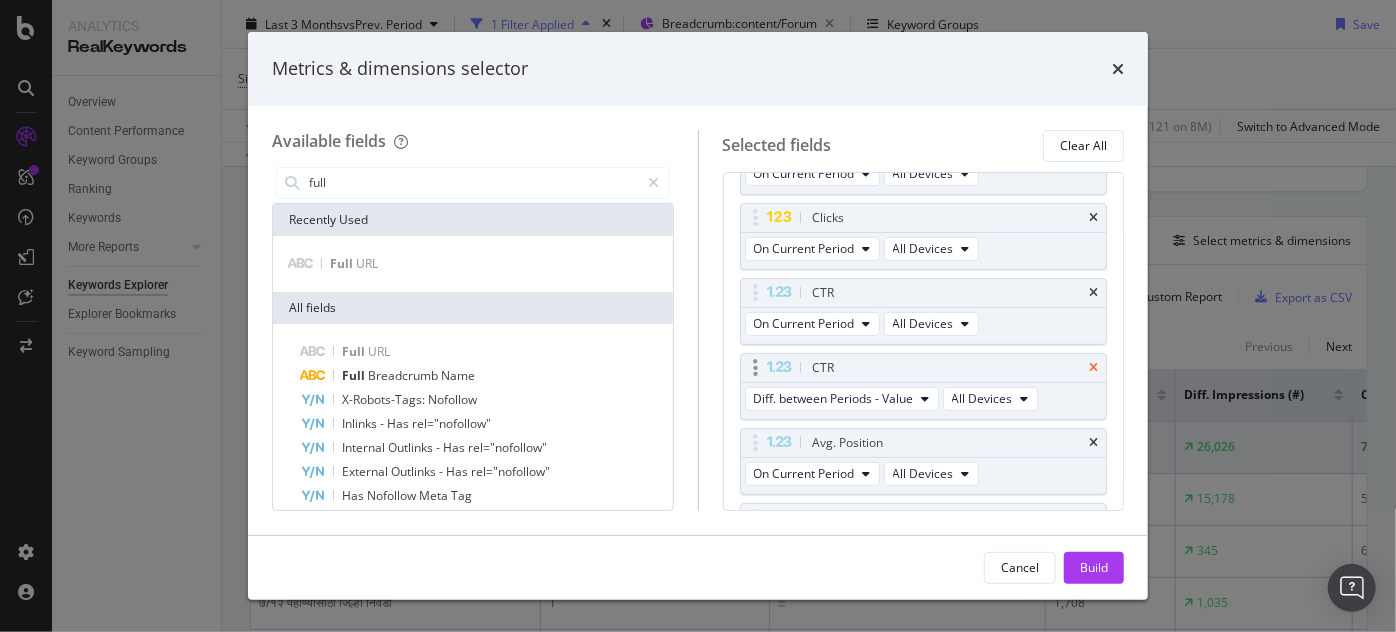 click at bounding box center (1093, 368) 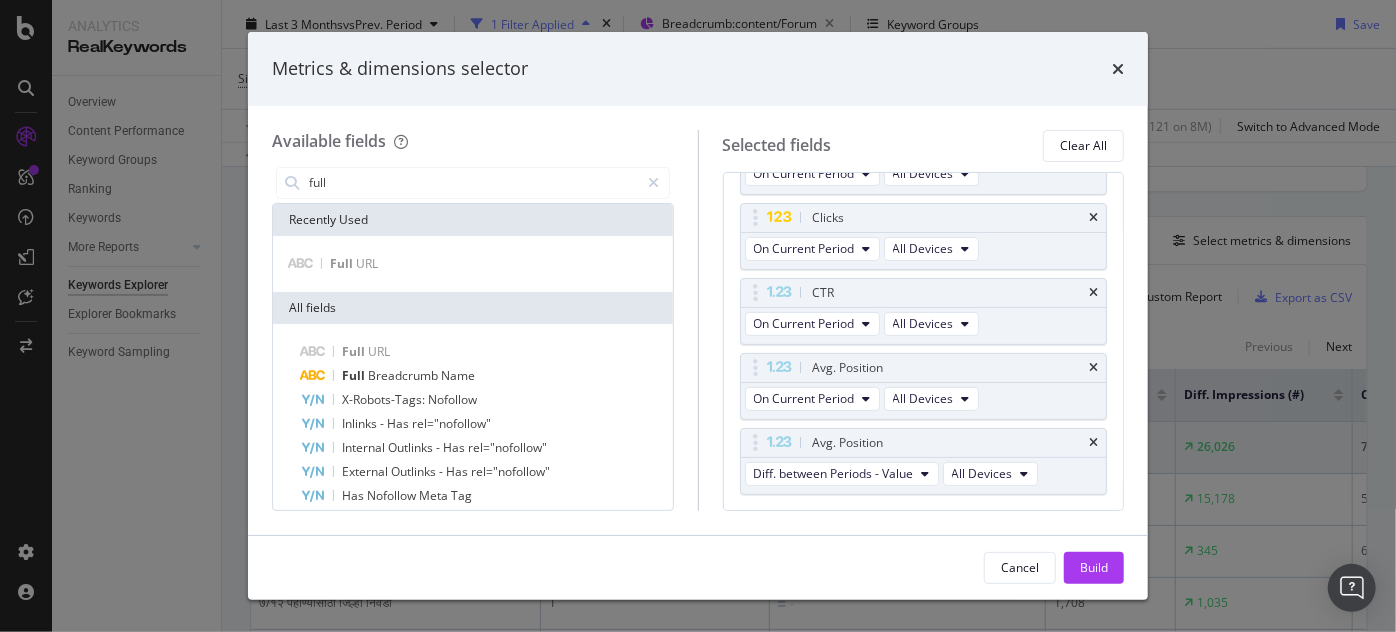 scroll, scrollTop: 245, scrollLeft: 0, axis: vertical 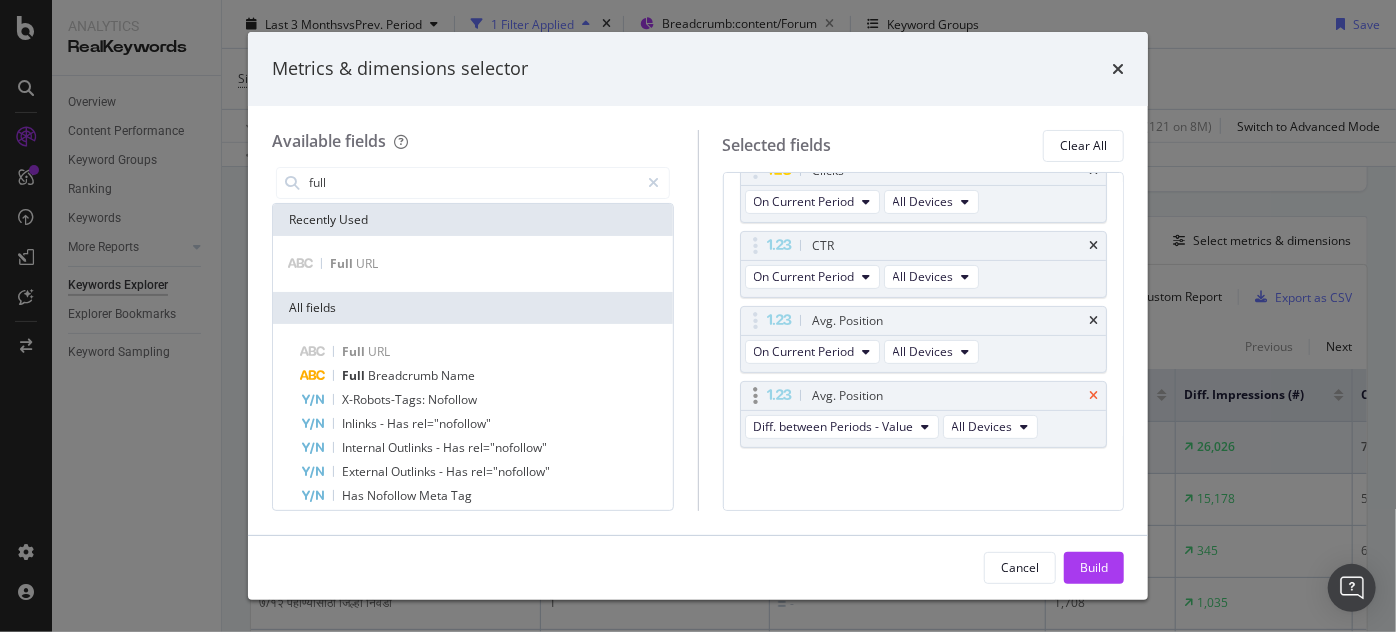 click at bounding box center [1093, 396] 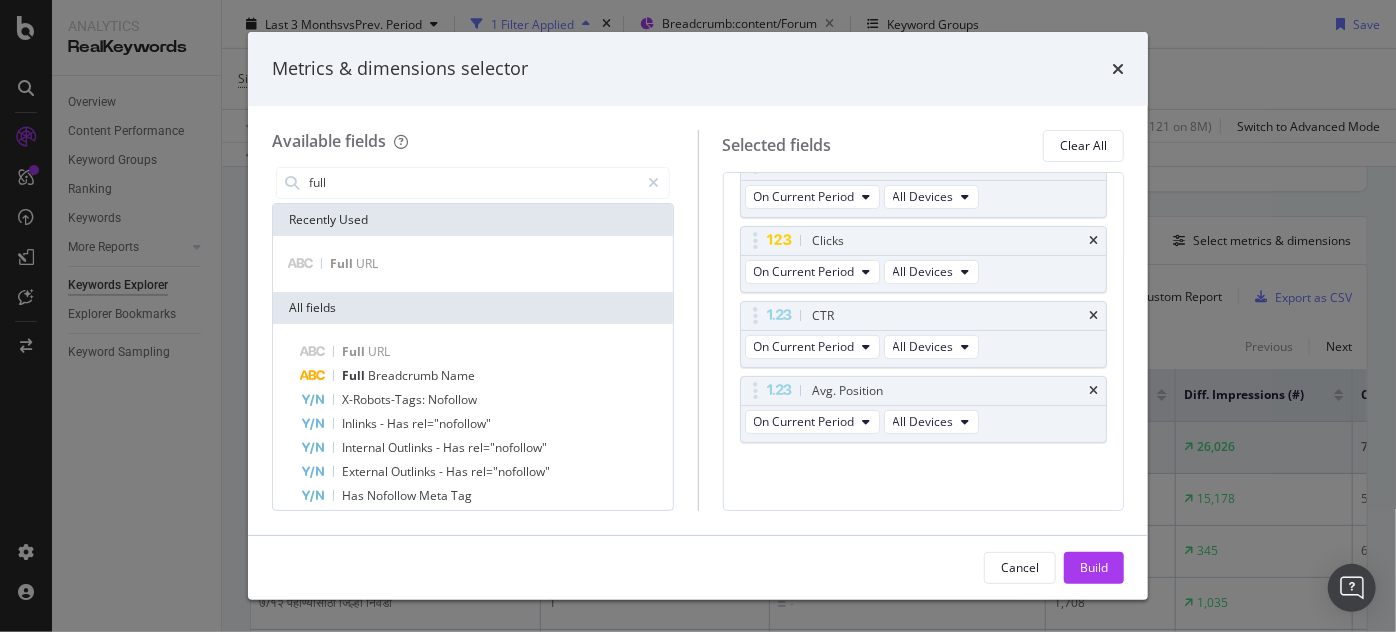 scroll, scrollTop: 170, scrollLeft: 0, axis: vertical 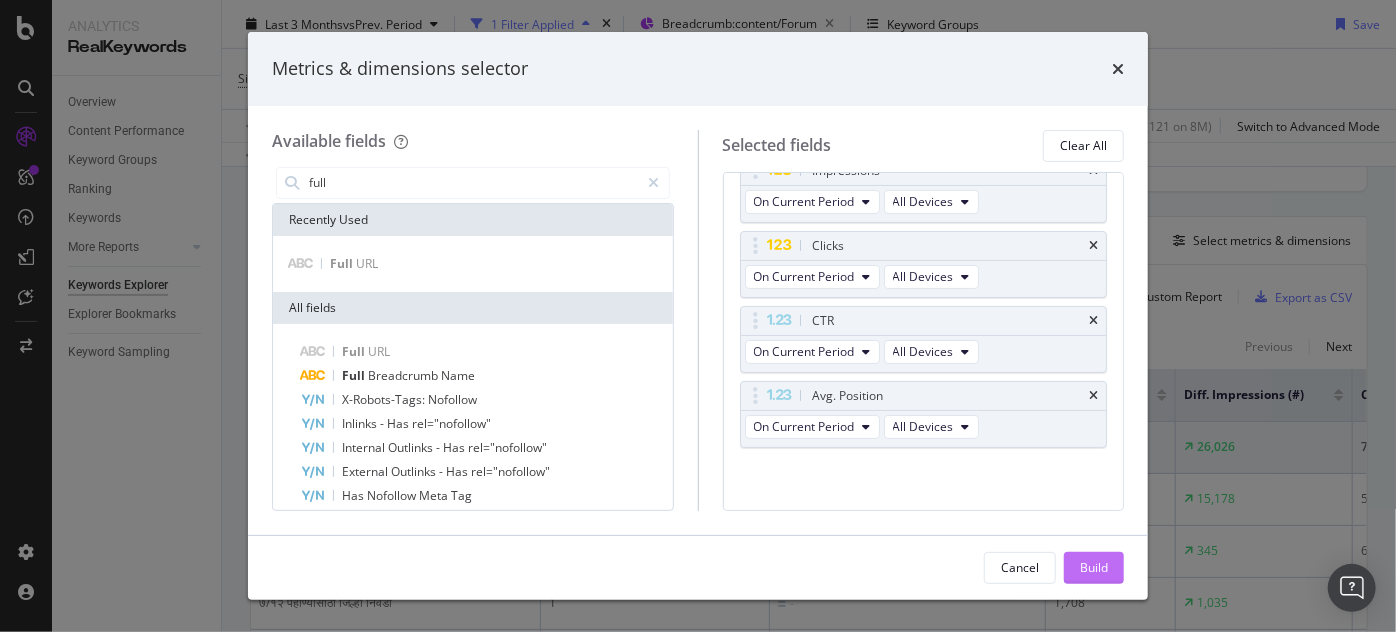 click on "Build" at bounding box center (1094, 568) 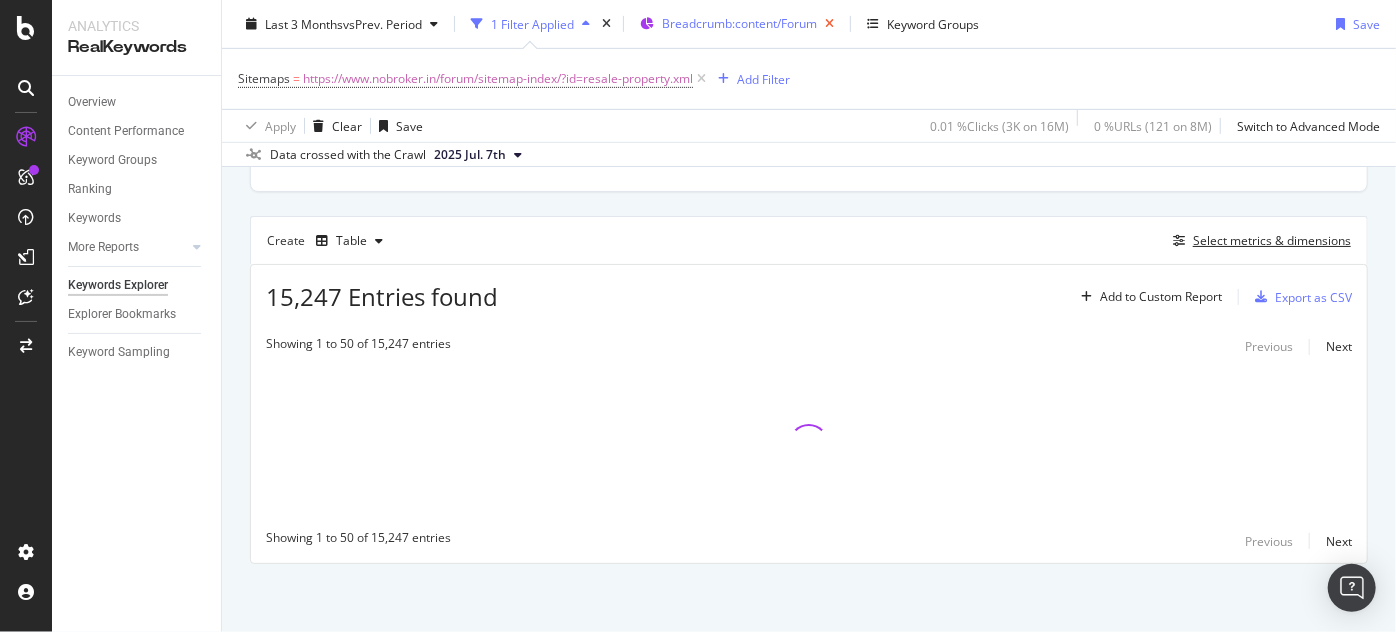 type 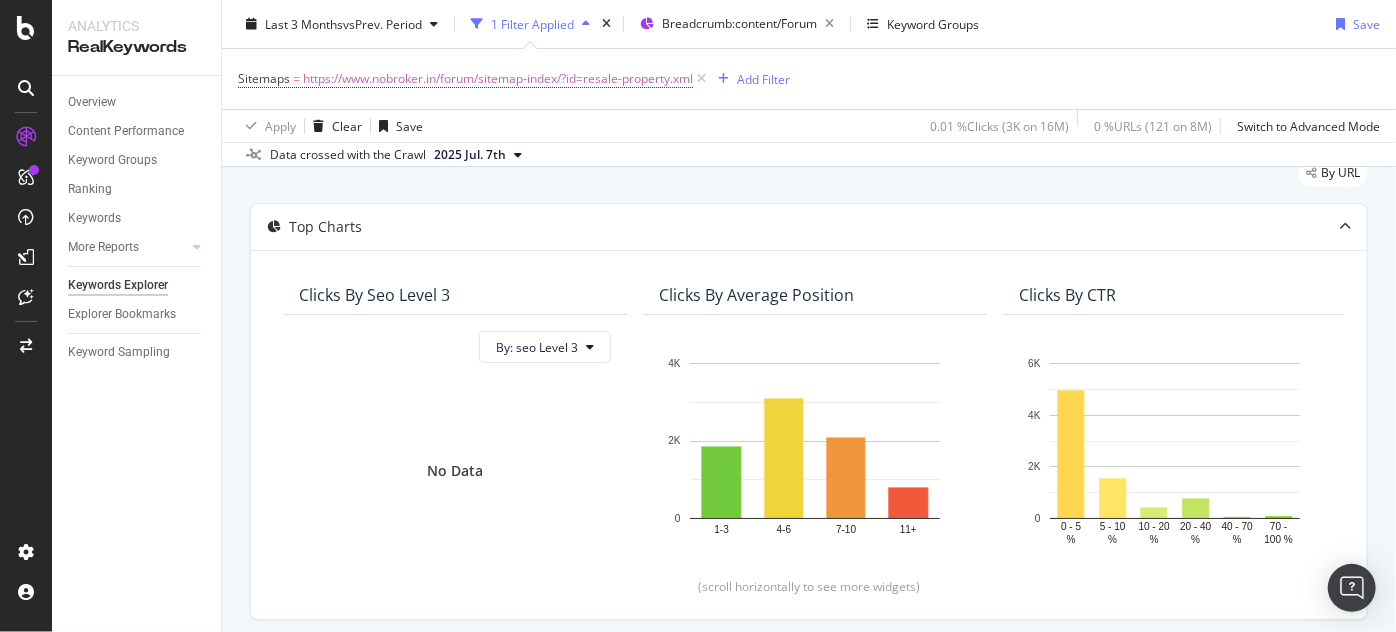 scroll, scrollTop: 0, scrollLeft: 0, axis: both 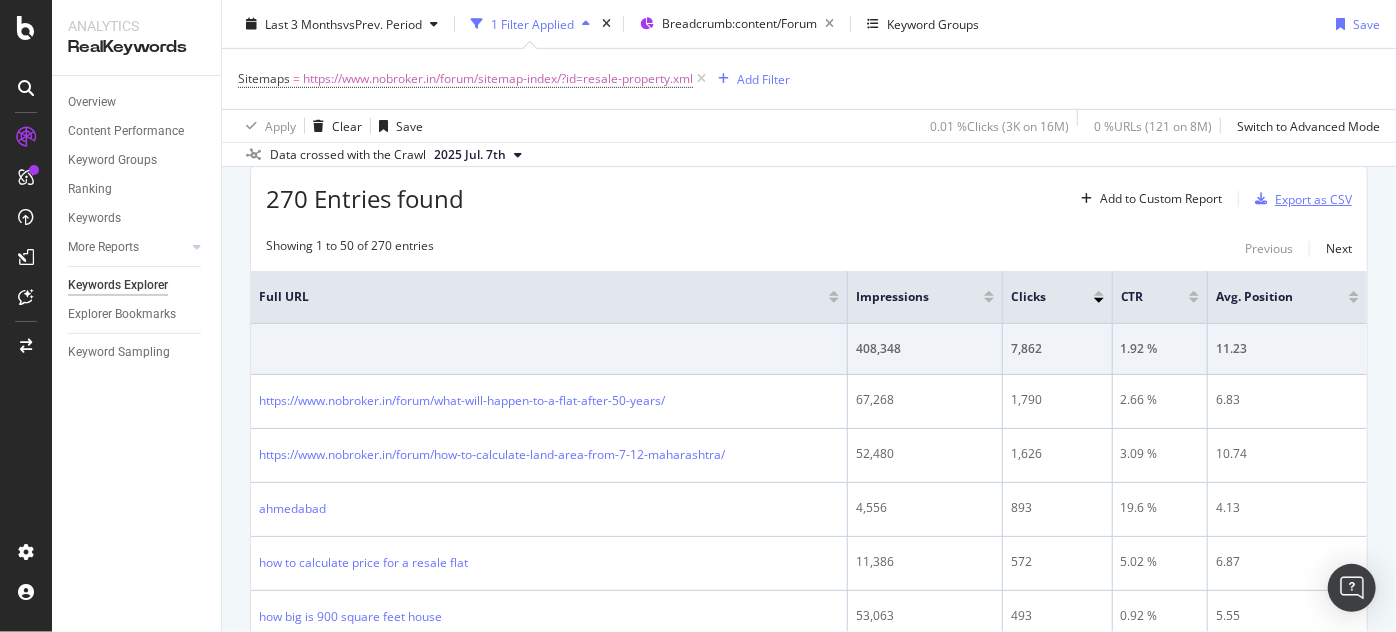 click on "Export as CSV" at bounding box center [1299, 199] 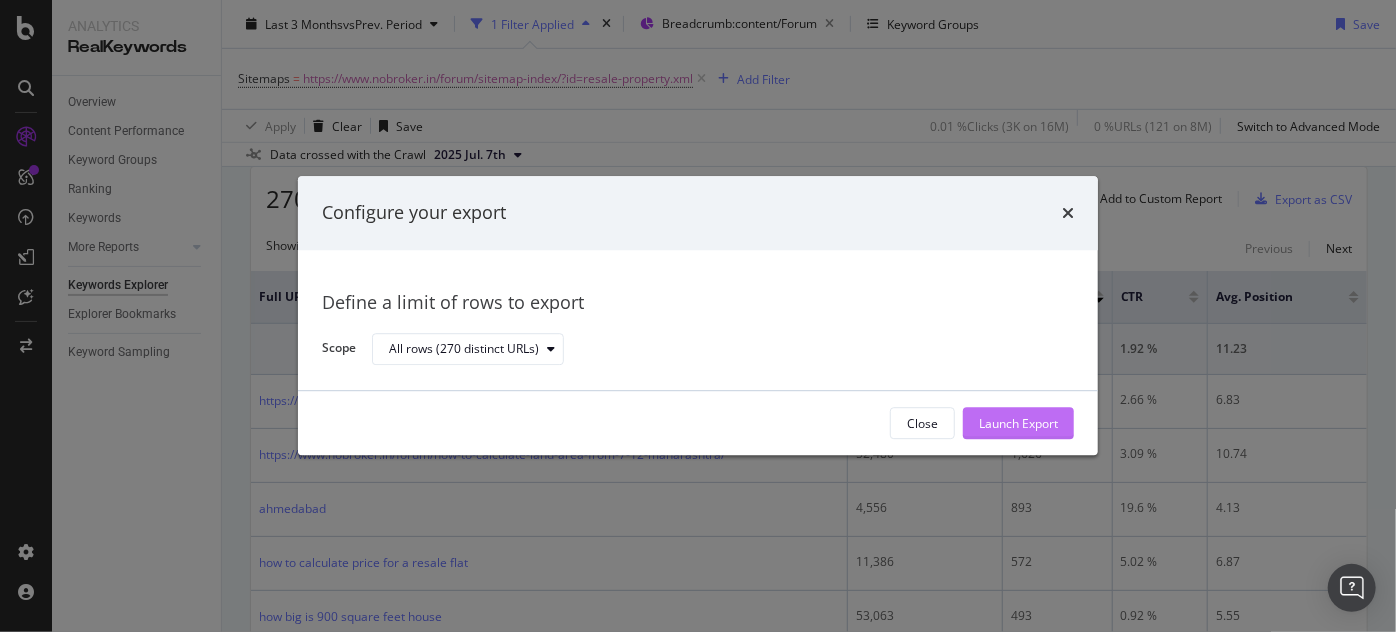 click on "Launch Export" at bounding box center [1018, 423] 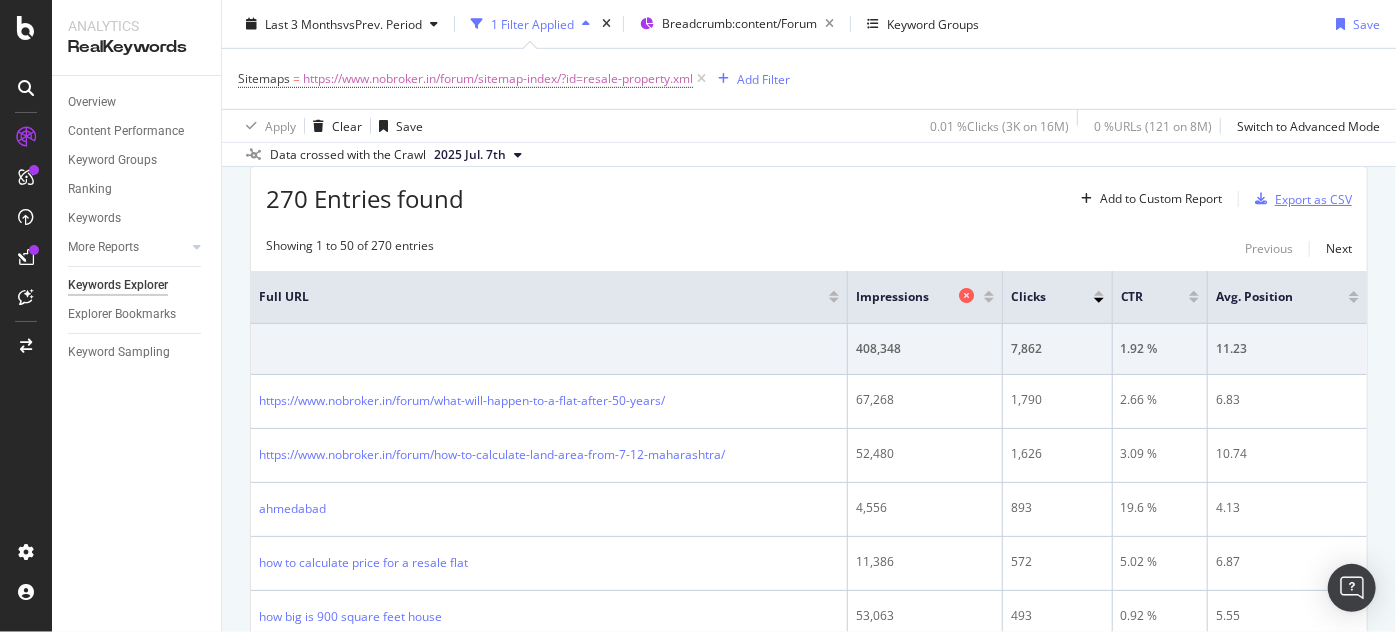 type 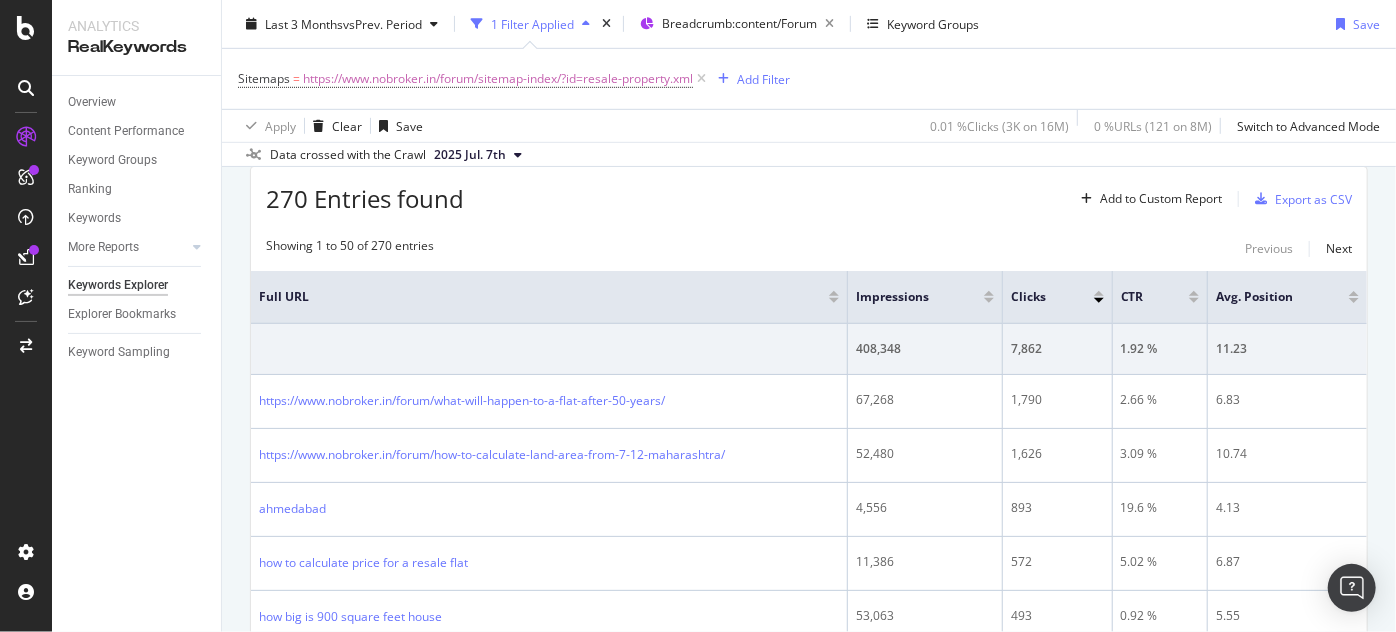click on "2025 Jul. 7th" at bounding box center (470, 155) 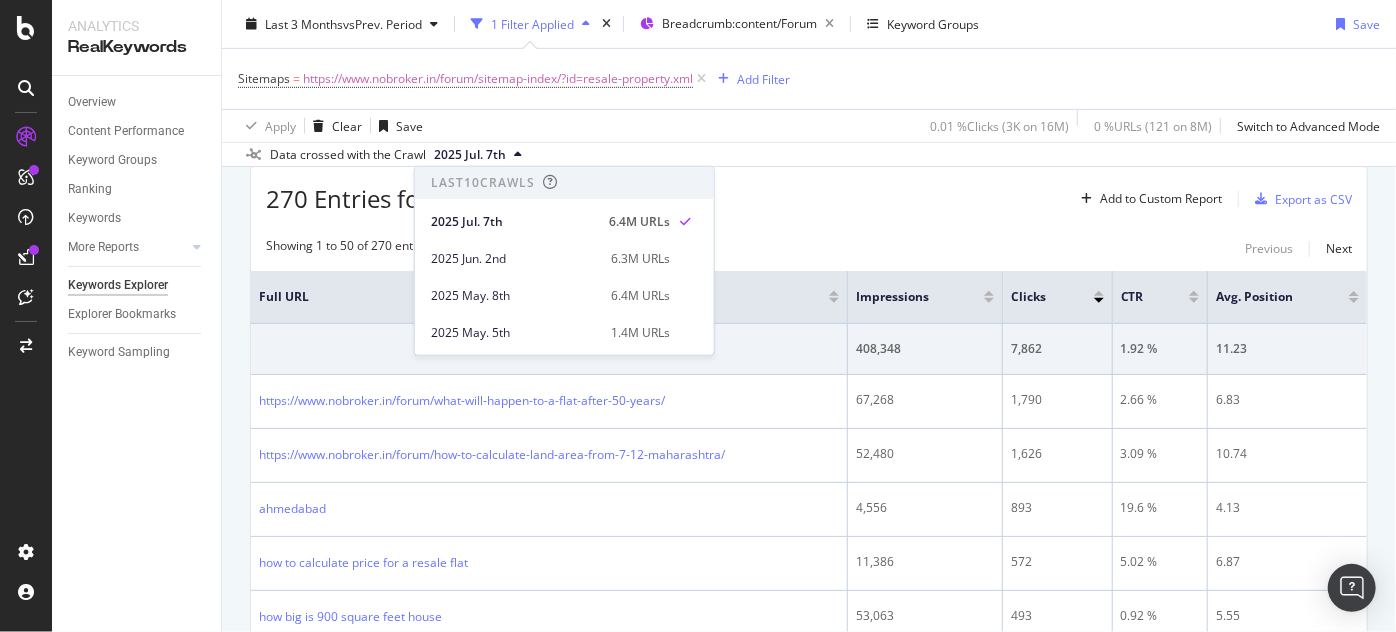 click on "Last  10  Crawls 2025 Jul. 7th 6.4M URLs 2025 Jun. 2nd 6.3M URLs 2025 May. 8th 6.4M URLs 2025 May. 5th 1.4M URLs 2025 Apr. 7th 6.0M URLs 2025 Mar. 3rd 5.8M URLs 2025 Feb. 11th 4.5M URLs 2025 Feb. 5th 4.2M URLs 2025 Feb. 3rd 45.5K URLs 2025 Jan. 6th 5.8M URLs Crawl History 2024 Dec. 2nd 6.2M URLs 2024 Nov. 19th 7.5M URLs 2024 Oct. 7th 7.5M URLs 2024 Sep. 2nd 6.1M URLs 2024 Aug. 5th 6.2M URLs 2024 Jul. 1st 5.8M URLs 2024 Jun. 3rd 5.7M URLs 2024 May. 6th 5.5M URLs 2024 Apr. 1st 5.4M URLs 2024 Mar. 4th 5.3M URLs 2024 Feb. 5th 5.3M URLs 2024 Jan. 1st 5.2M URLs 2023 Dec. 5th 5.5M URLs 2023 Nov. 3rd 5.5M URLs 2023 Oct. 4th 5.3M URLs 2023 Sep. 4th 7.5M URLs 2023 Aug. 7th 7.5M URLs" at bounding box center [564, 257] 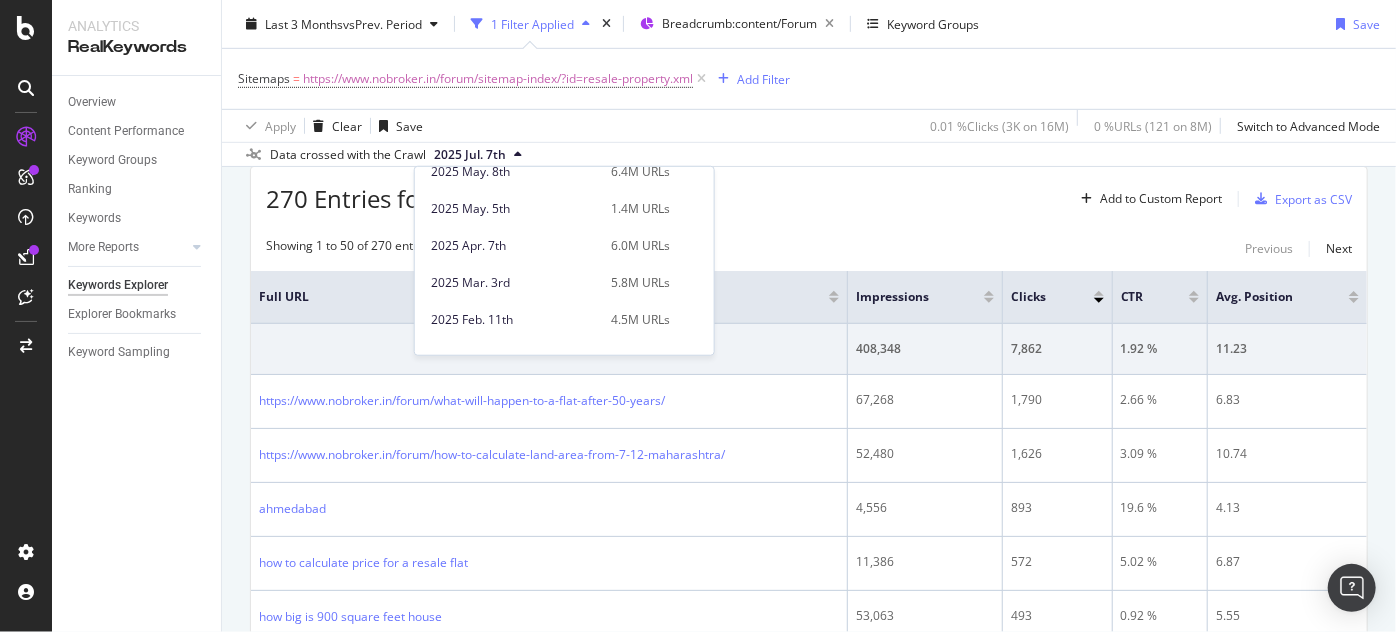 scroll, scrollTop: 128, scrollLeft: 0, axis: vertical 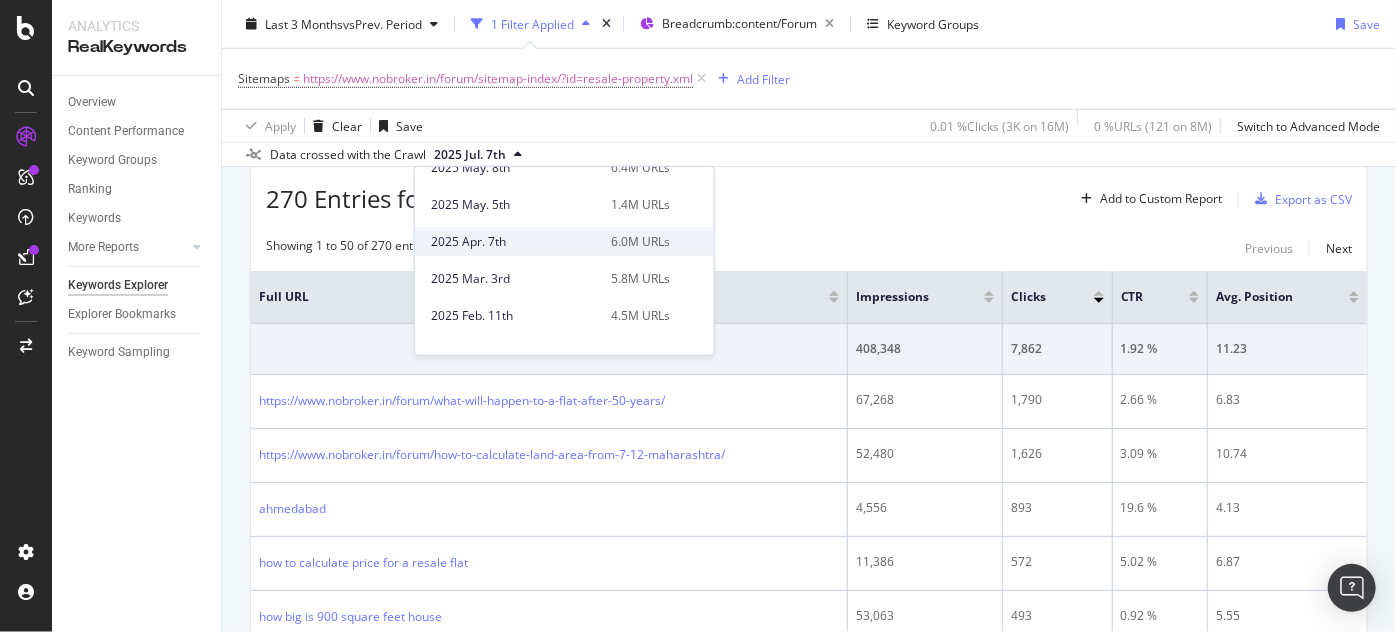 click on "6.0M URLs" at bounding box center (640, 241) 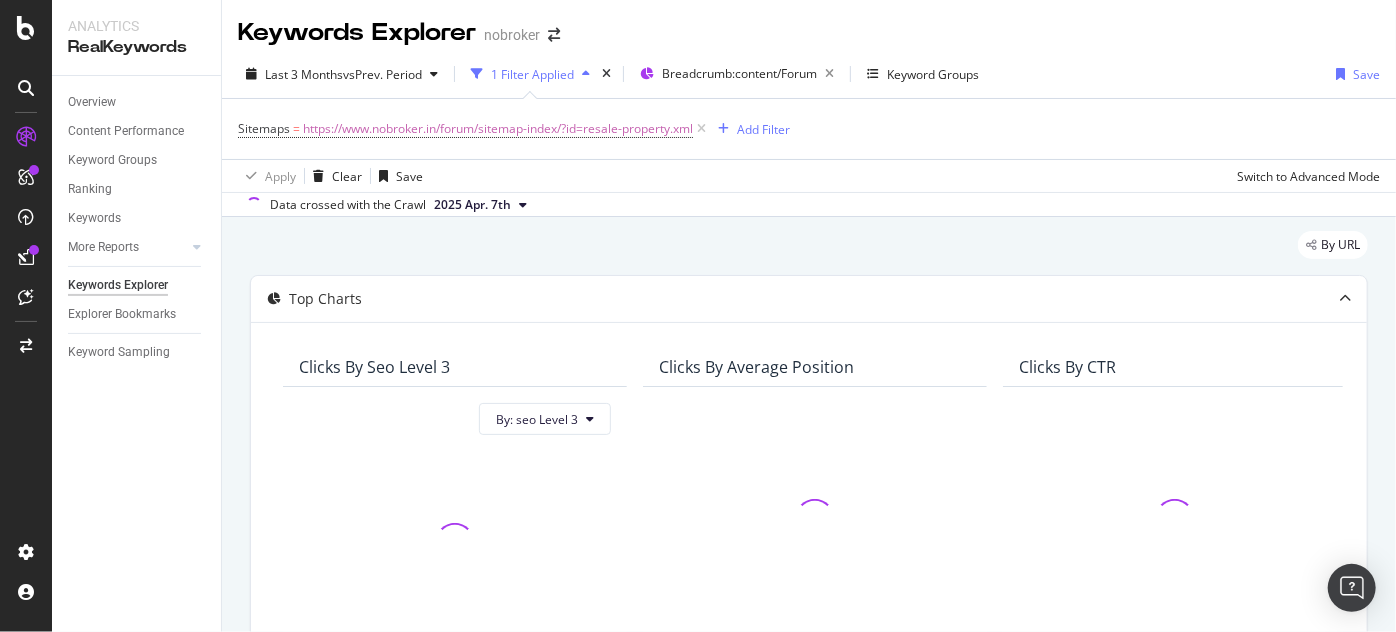 click on "2025 Apr. 7th" at bounding box center (472, 205) 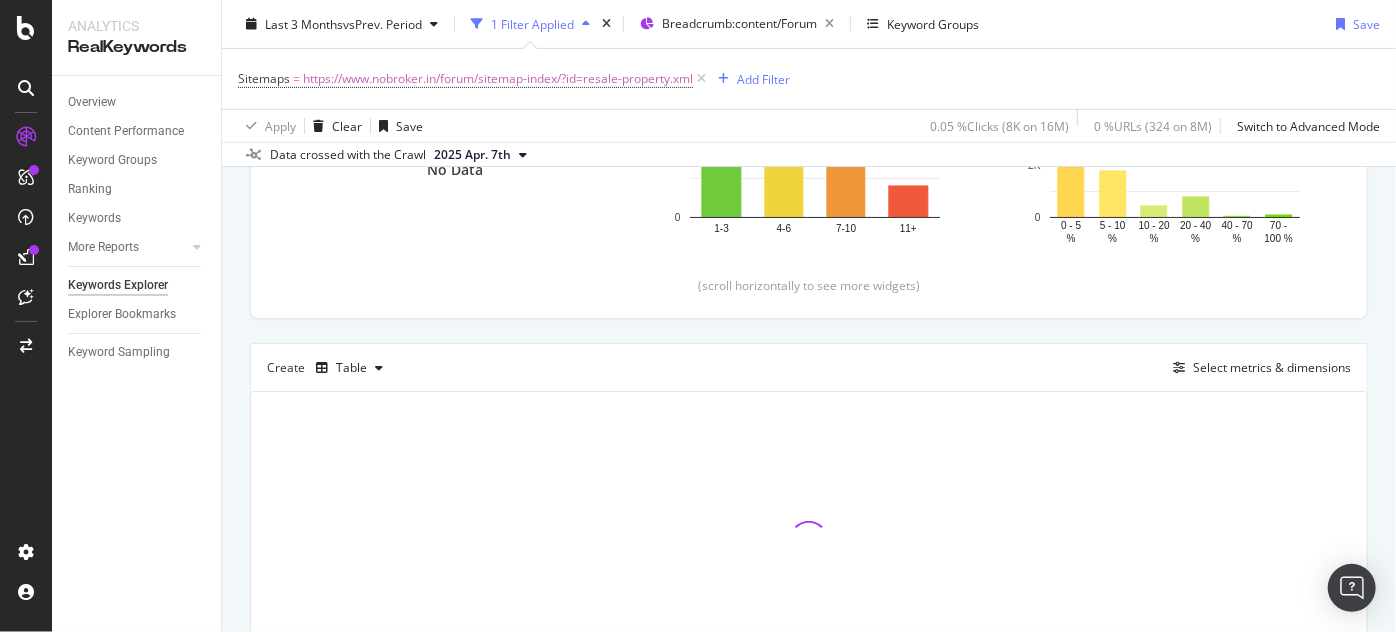 scroll, scrollTop: 500, scrollLeft: 0, axis: vertical 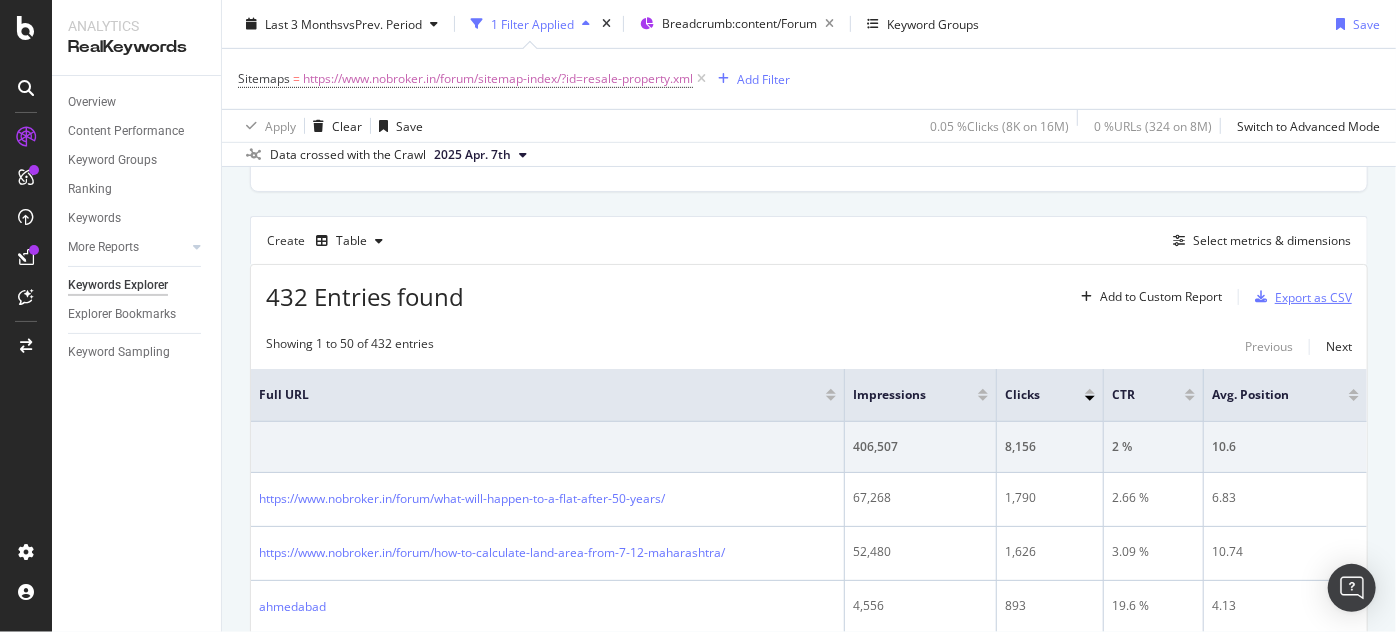 click on "Export as CSV" at bounding box center [1313, 297] 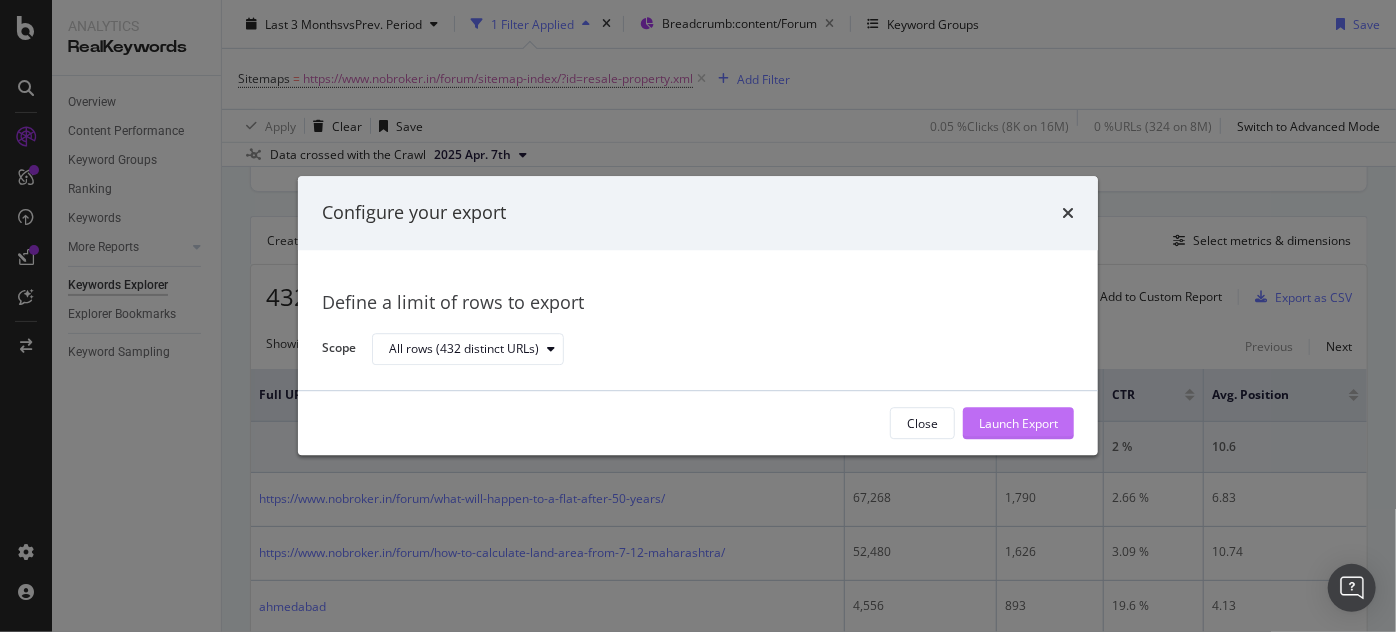 click on "Launch Export" at bounding box center (1018, 423) 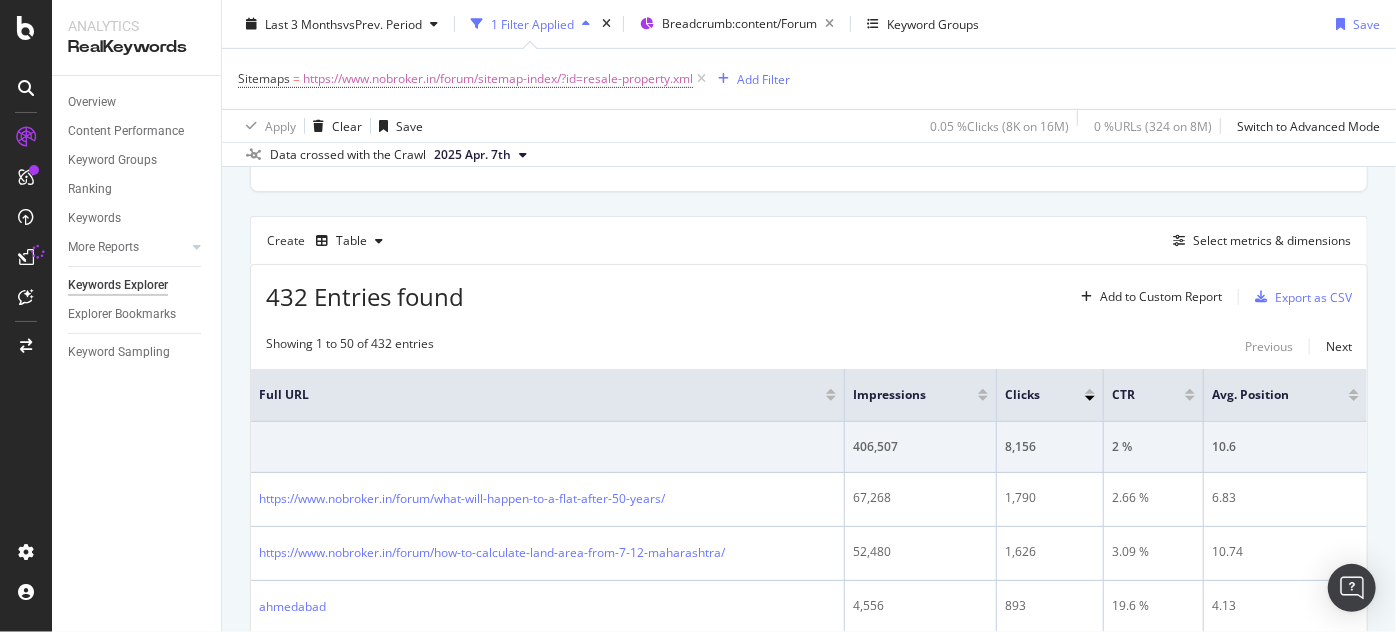 click on "sitemaps = https://www.nobroker.in/forum/sitemap-index/?id=resale-property.xml Add Filter" at bounding box center (809, 79) 